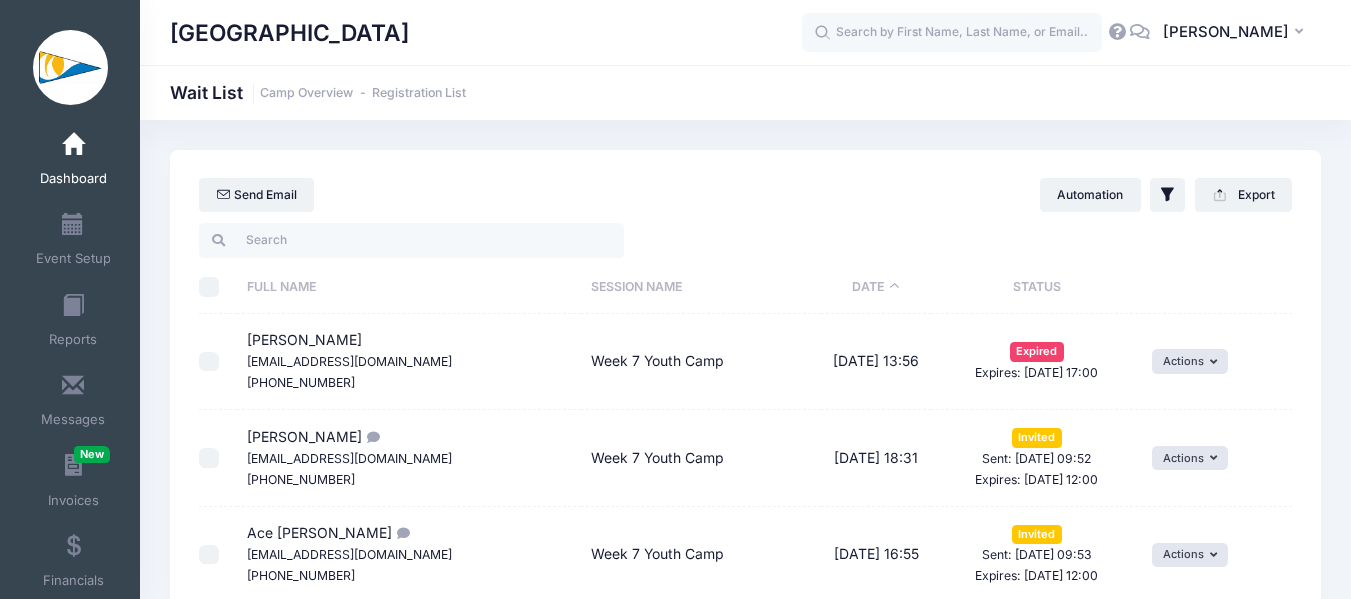 select on "50" 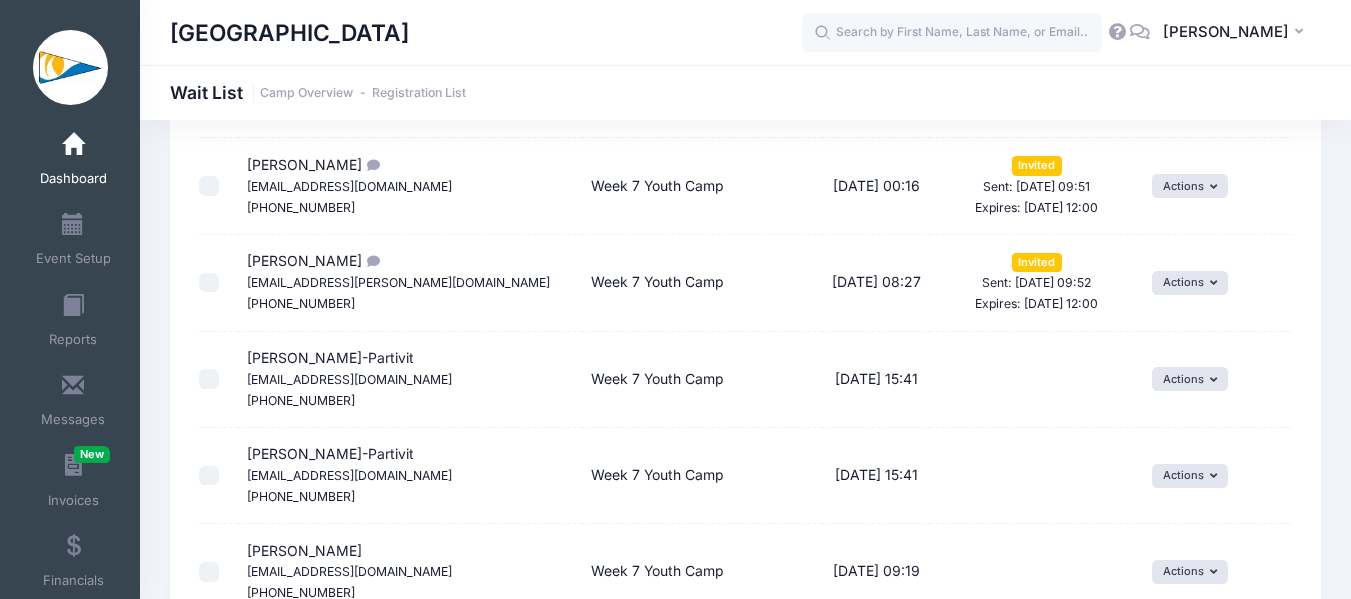 scroll, scrollTop: 0, scrollLeft: 0, axis: both 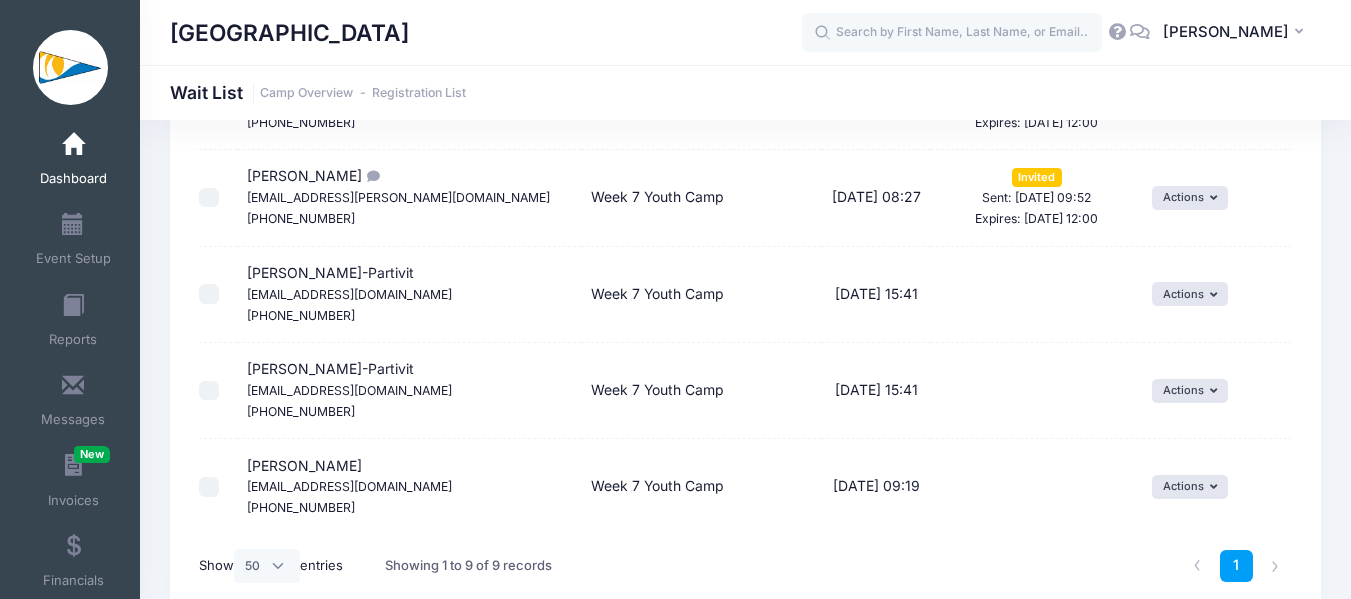 click on "Dashboard" at bounding box center [73, 161] 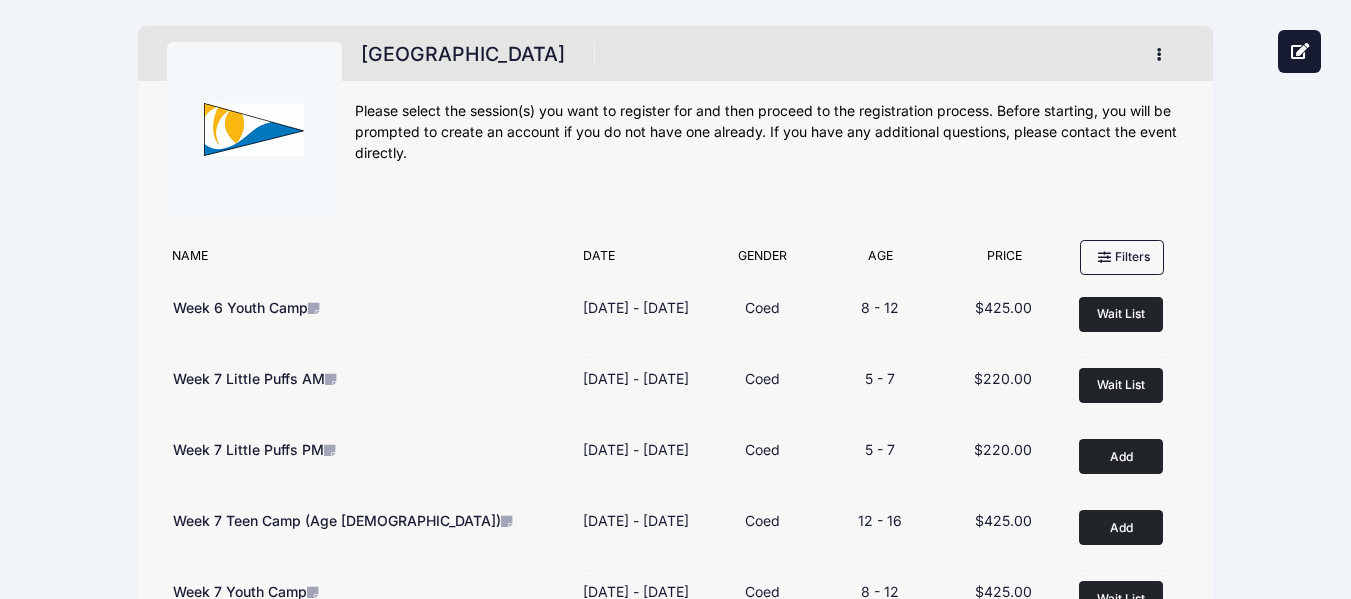 scroll, scrollTop: 500, scrollLeft: 0, axis: vertical 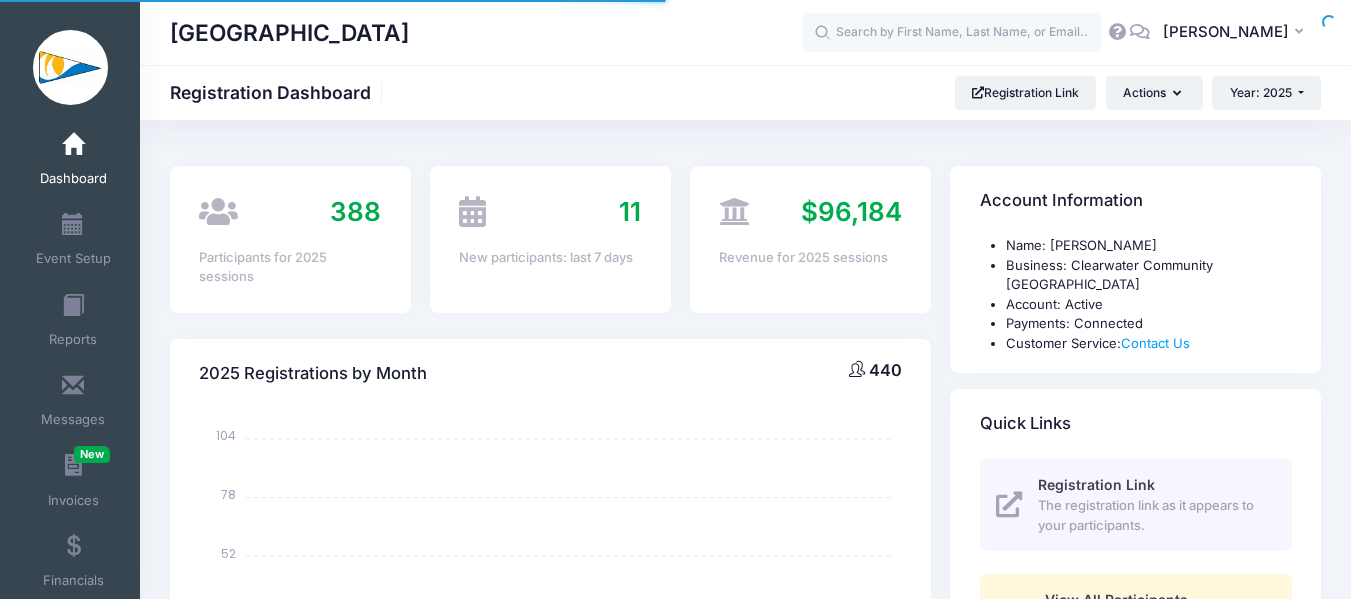 select 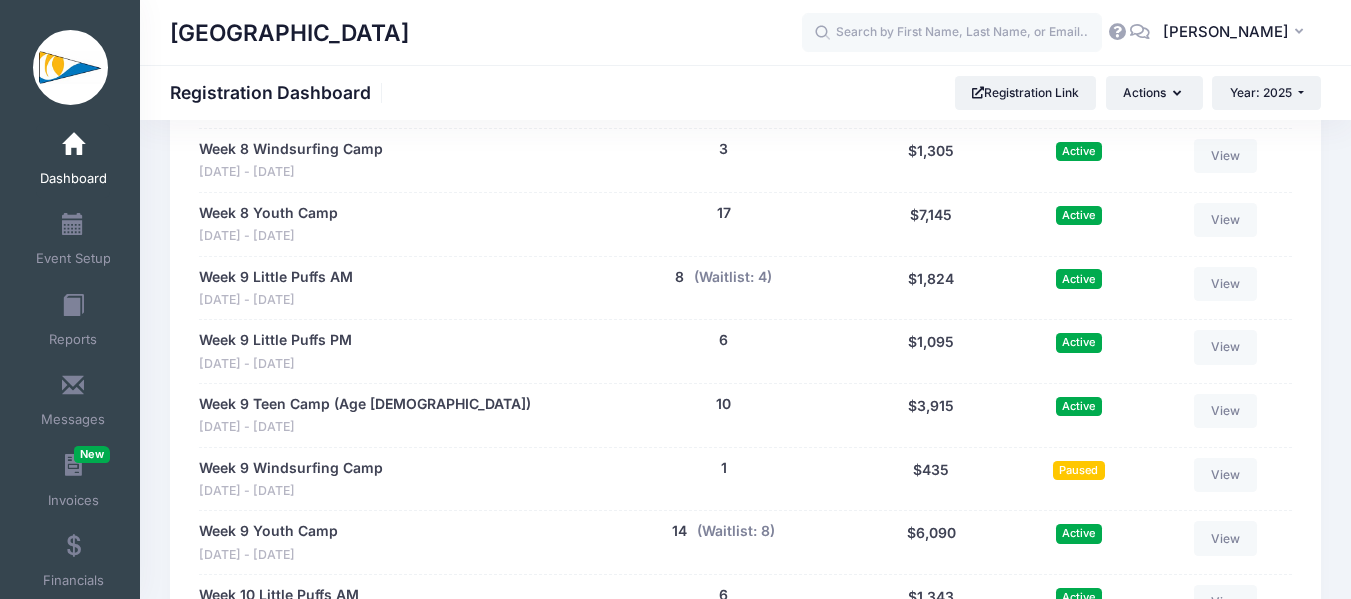 scroll, scrollTop: 3600, scrollLeft: 0, axis: vertical 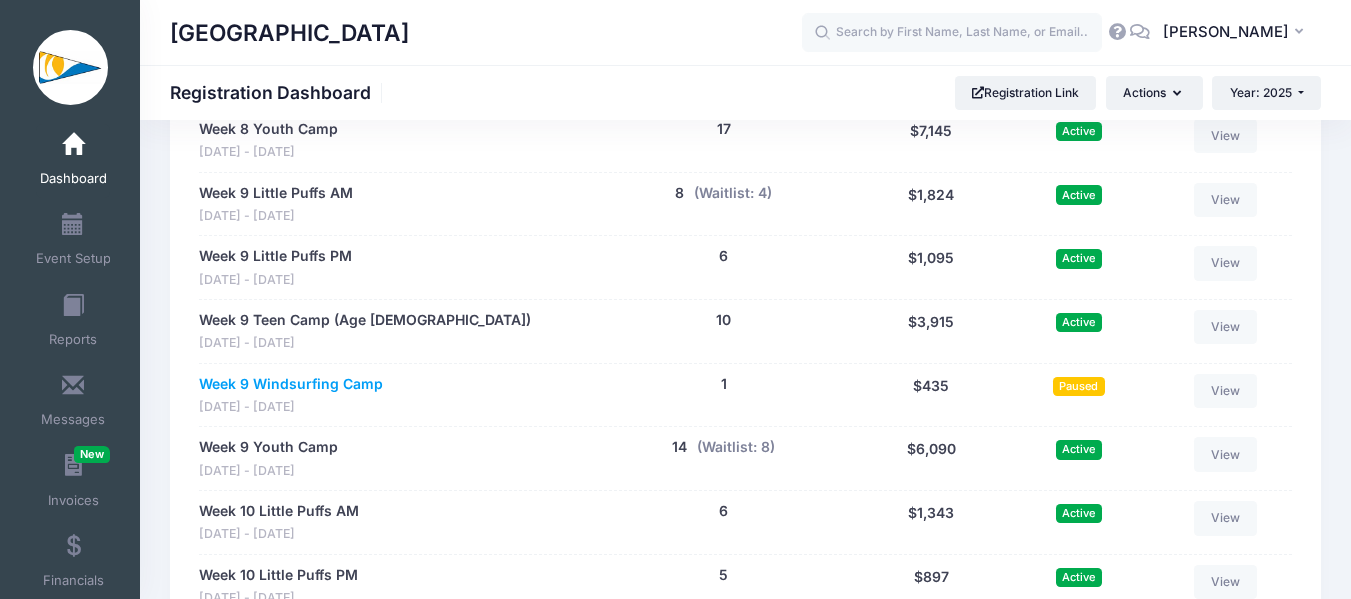 click on "Week 9 Windsurfing Camp" at bounding box center [291, 384] 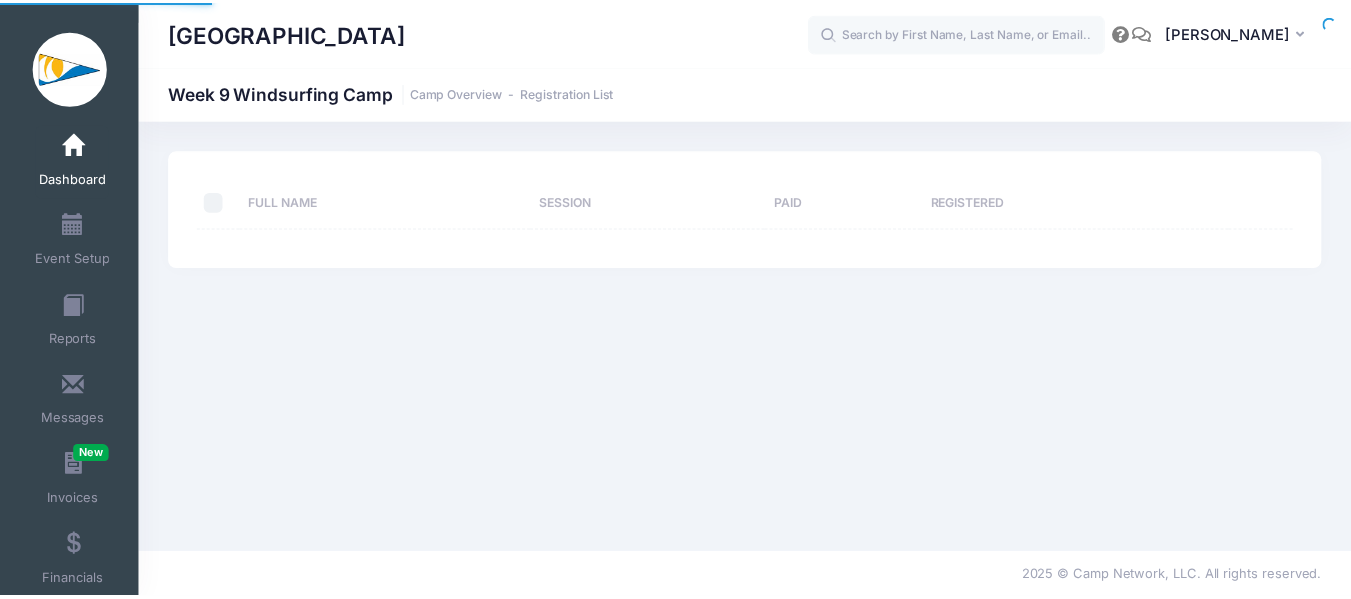 scroll, scrollTop: 0, scrollLeft: 0, axis: both 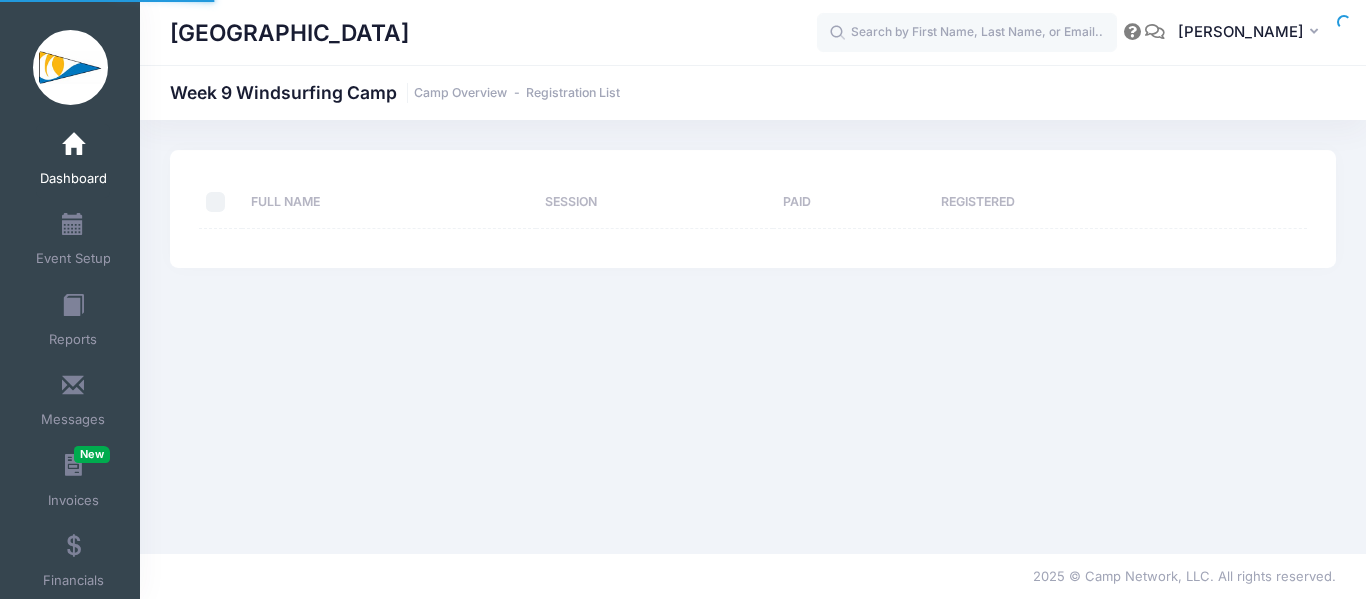 select on "10" 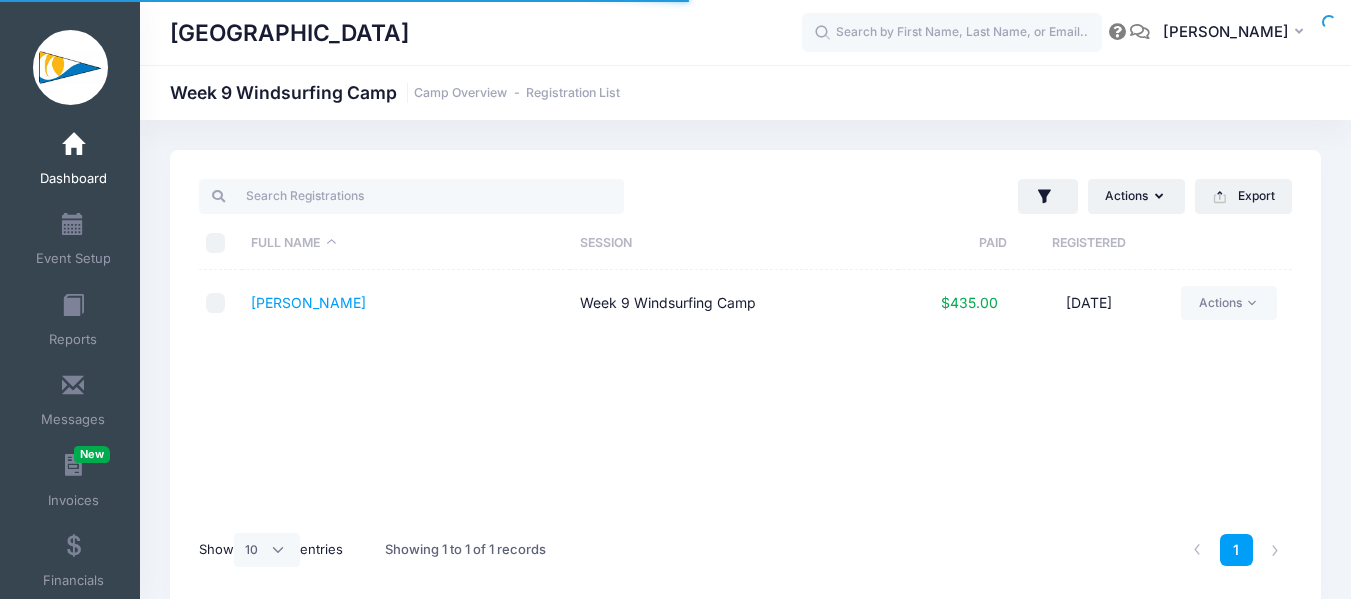 scroll, scrollTop: 0, scrollLeft: 0, axis: both 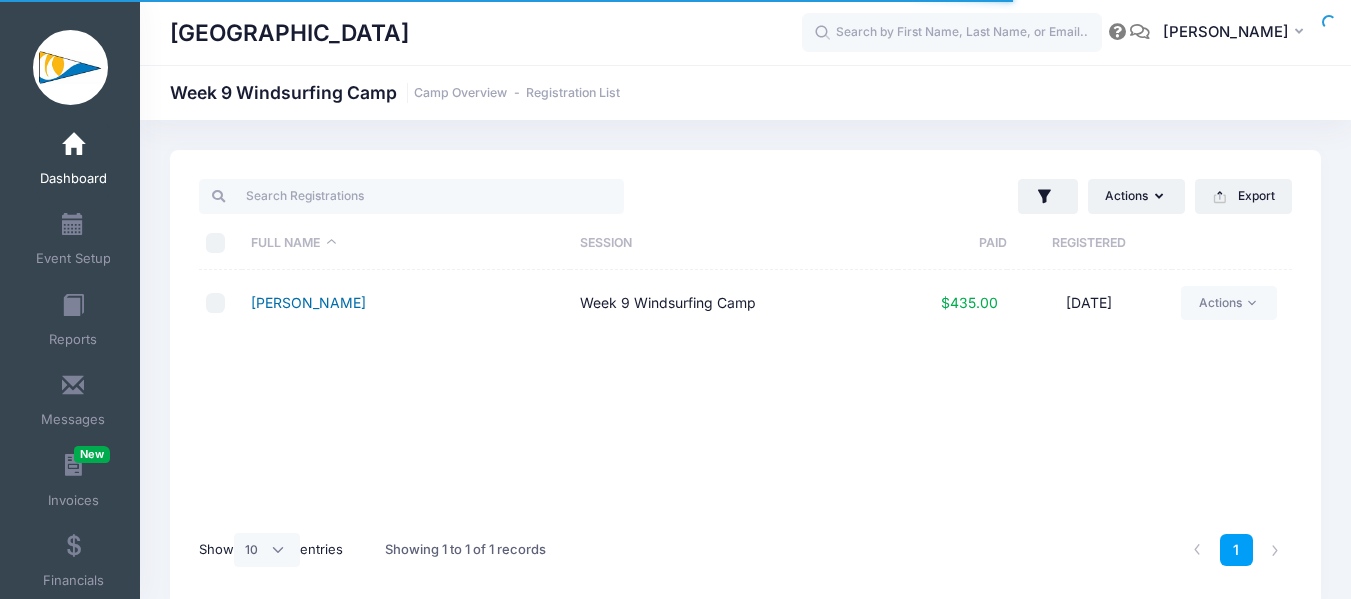 click on "Smith, Genevieve" at bounding box center (308, 302) 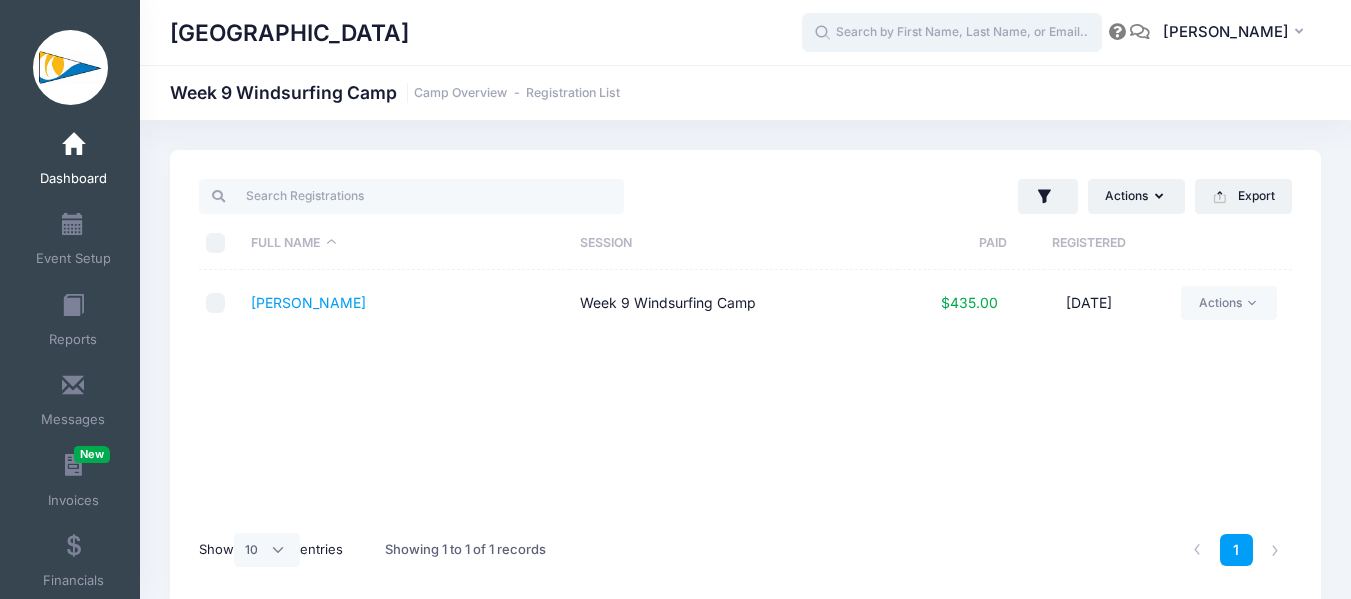 click at bounding box center (952, 33) 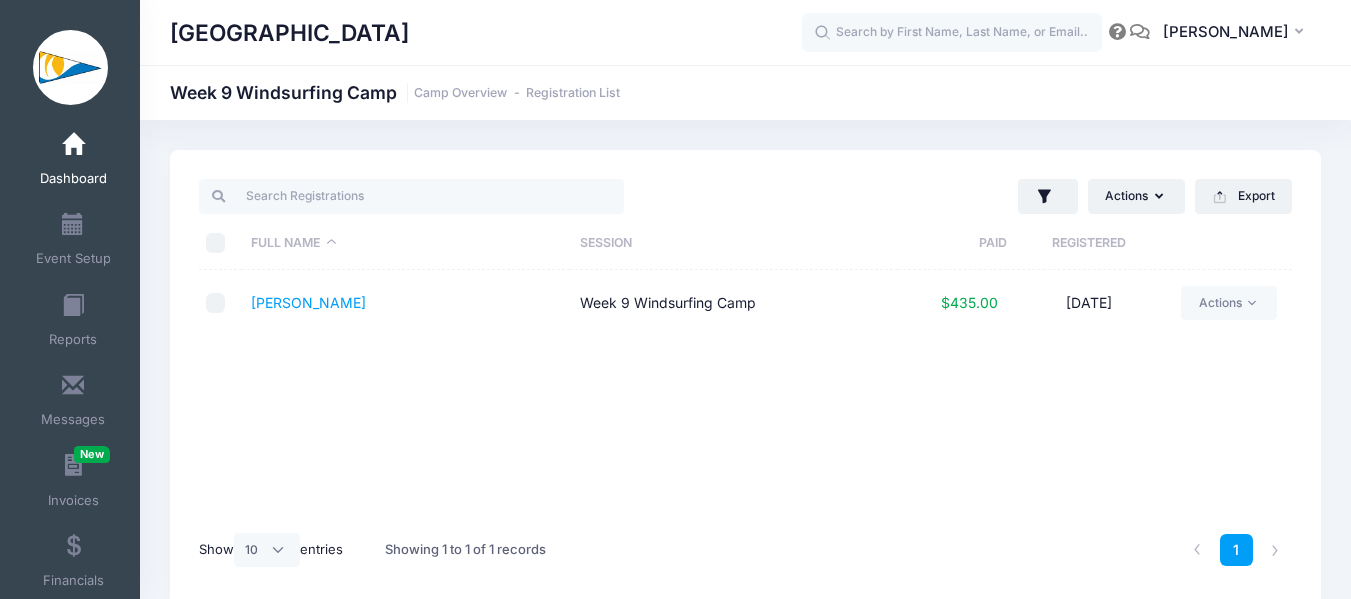 click on "Dashboard" at bounding box center (73, 161) 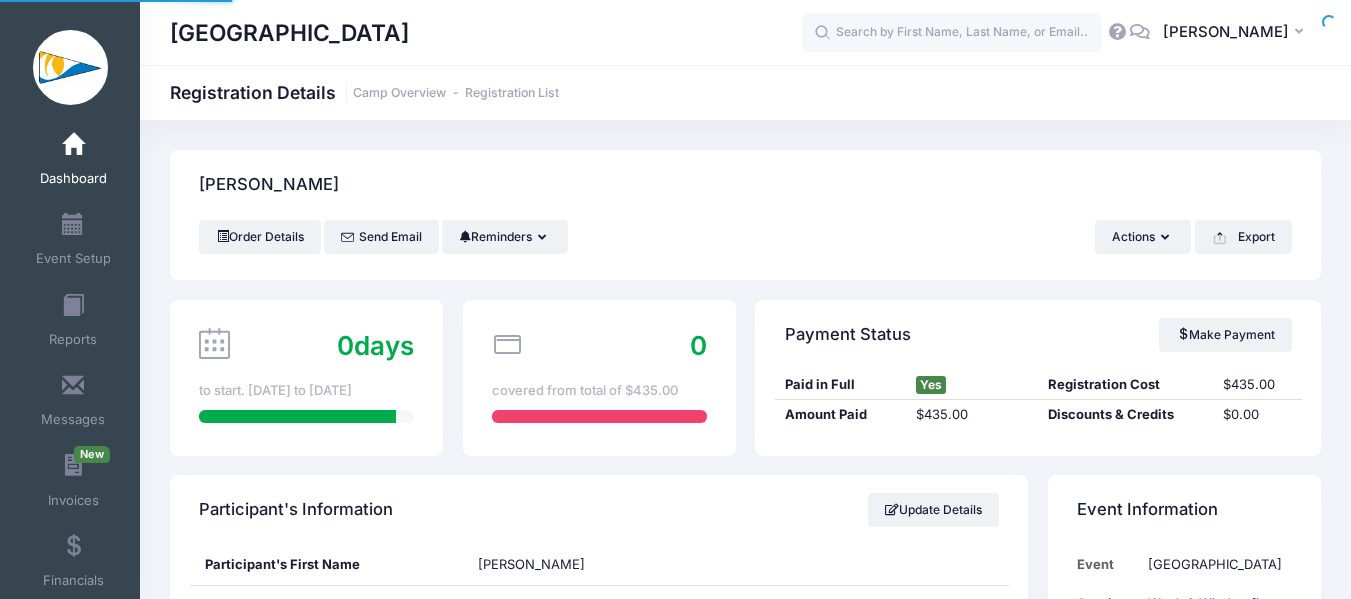 scroll, scrollTop: 0, scrollLeft: 0, axis: both 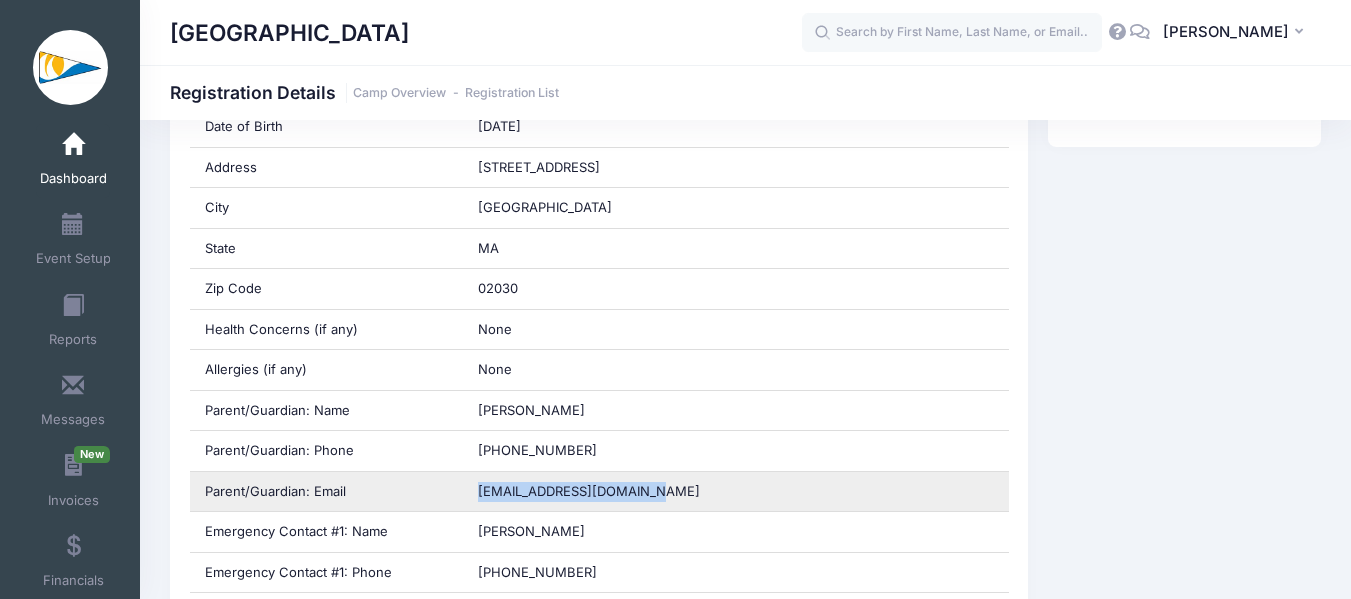 drag, startPoint x: 667, startPoint y: 490, endPoint x: 466, endPoint y: 495, distance: 201.06218 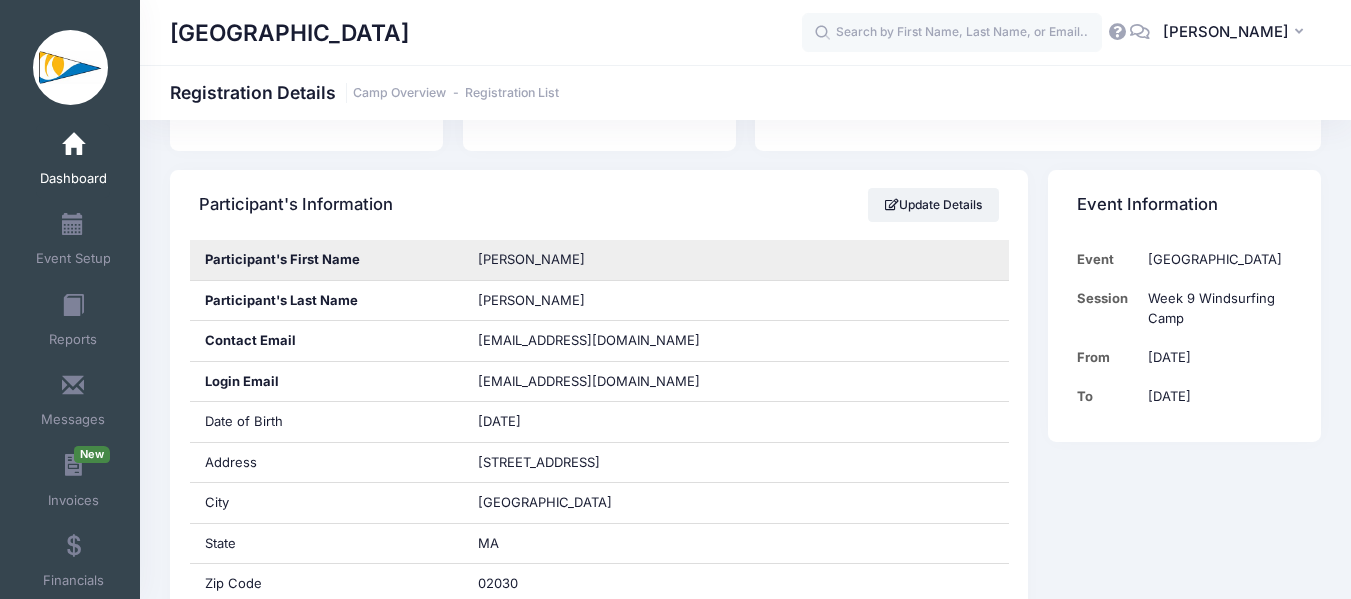 scroll, scrollTop: 300, scrollLeft: 0, axis: vertical 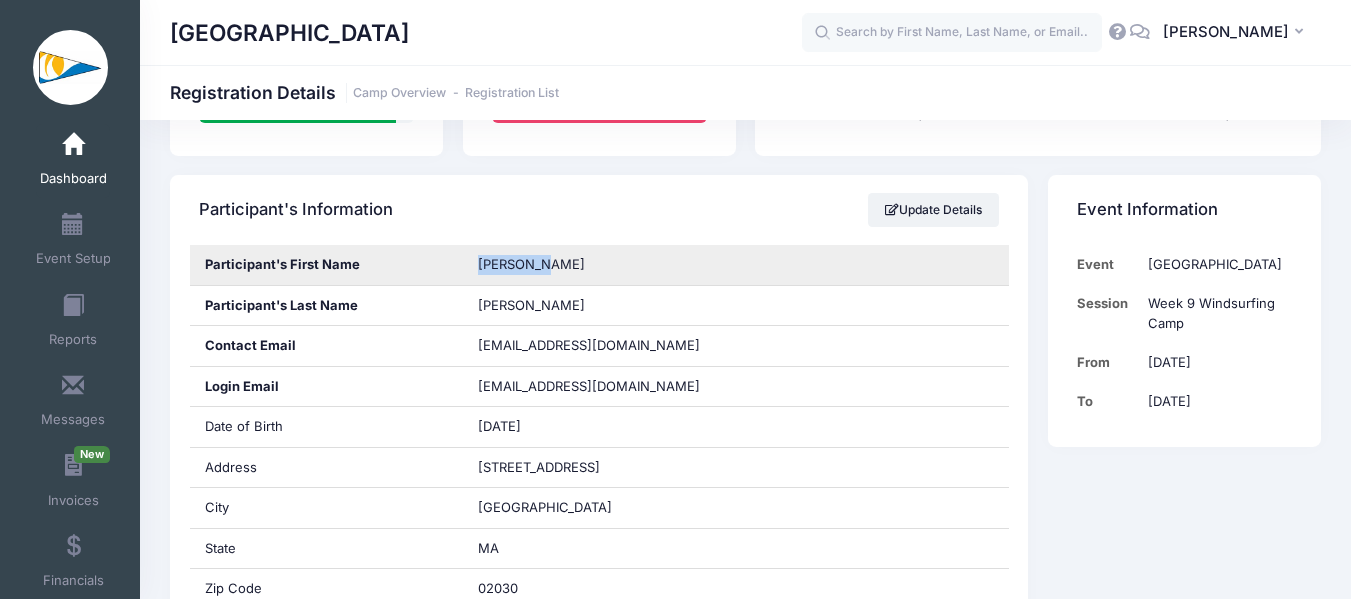 drag, startPoint x: 559, startPoint y: 260, endPoint x: 451, endPoint y: 246, distance: 108.903625 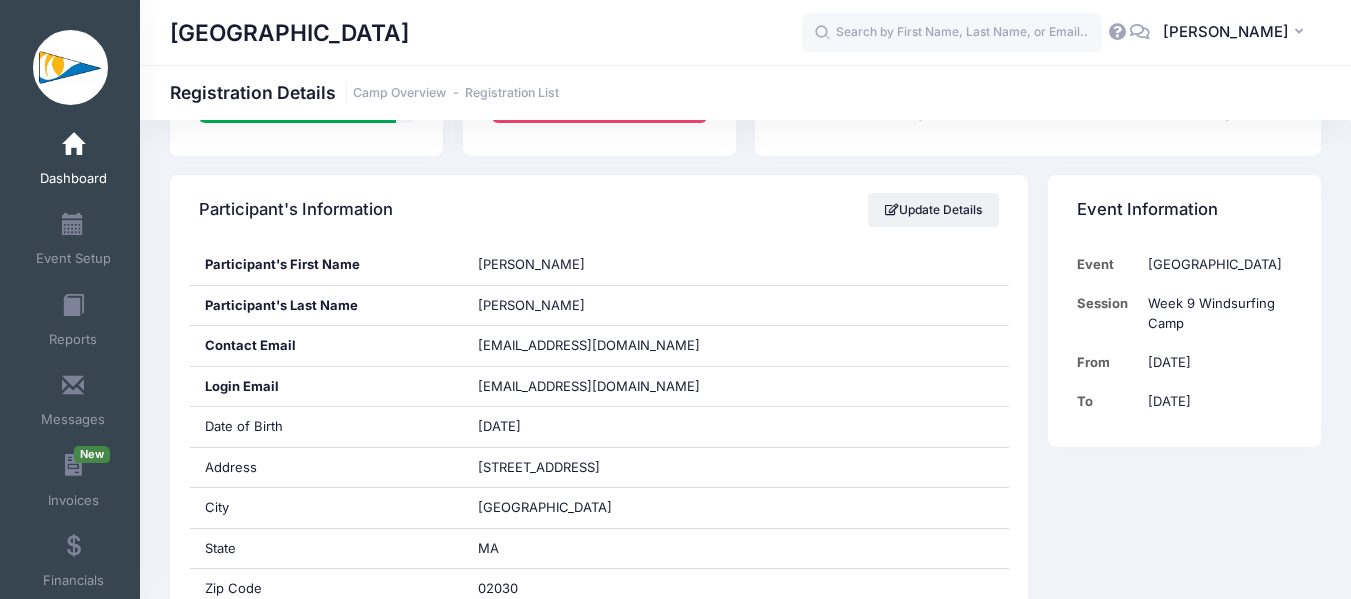 click on "Participant's Information
Update Details" at bounding box center (599, 210) 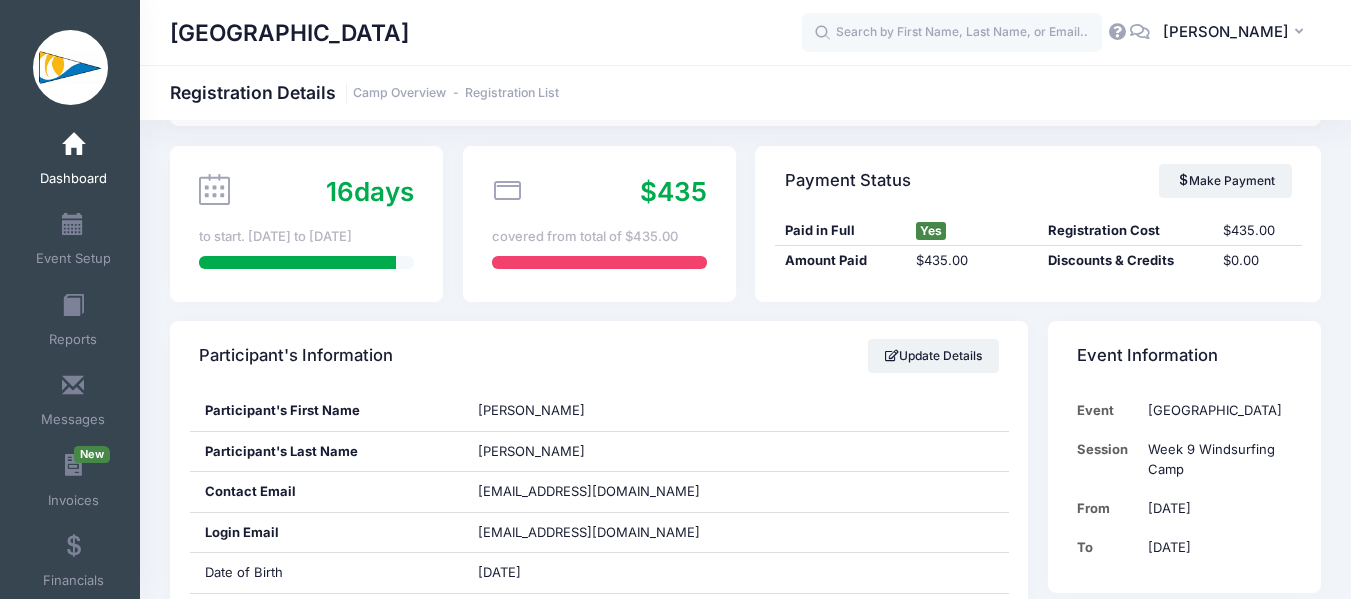 scroll, scrollTop: 0, scrollLeft: 0, axis: both 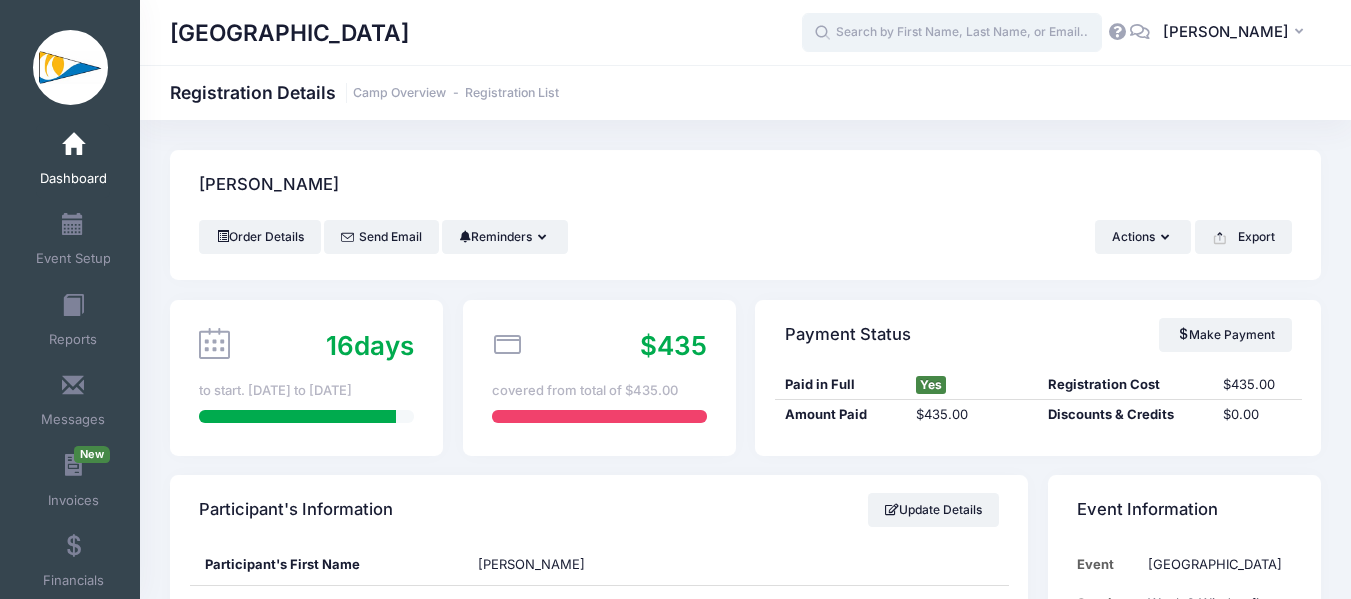 click at bounding box center [952, 33] 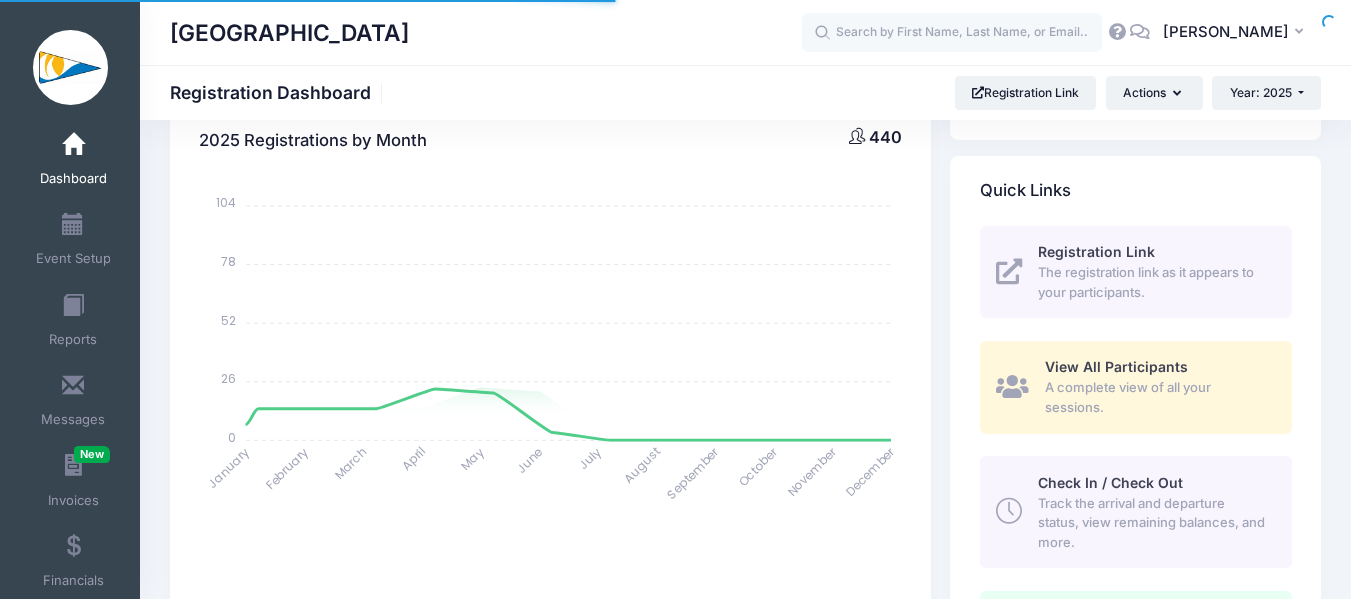 select 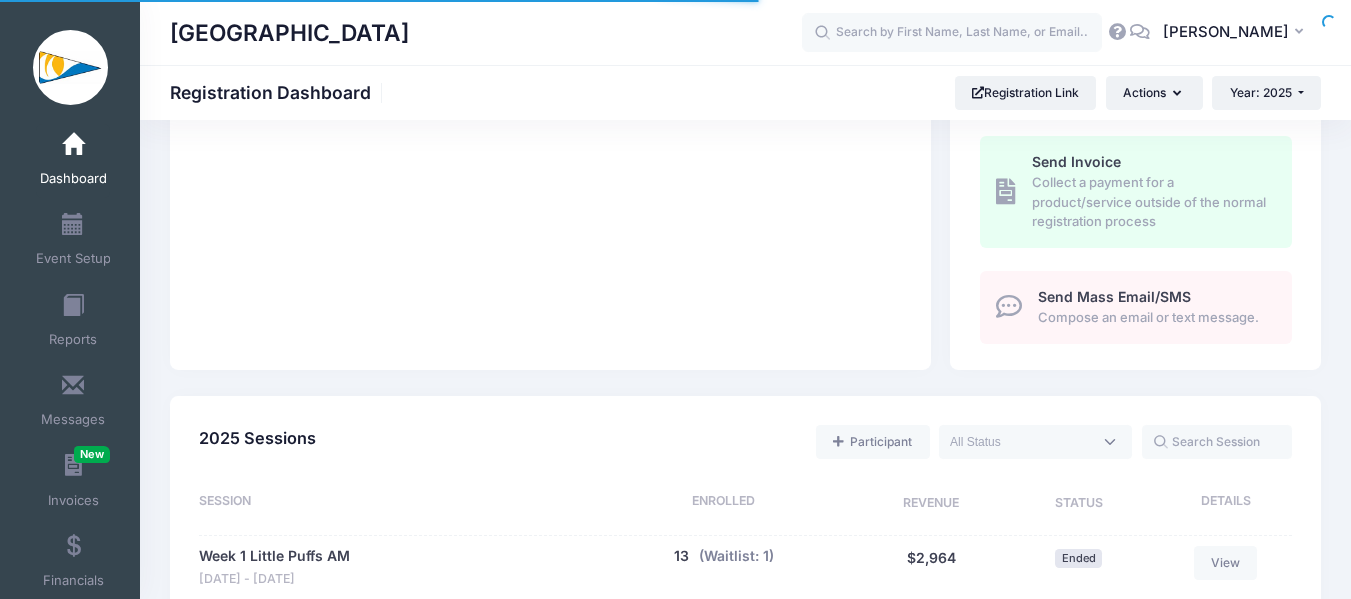 scroll, scrollTop: 0, scrollLeft: 0, axis: both 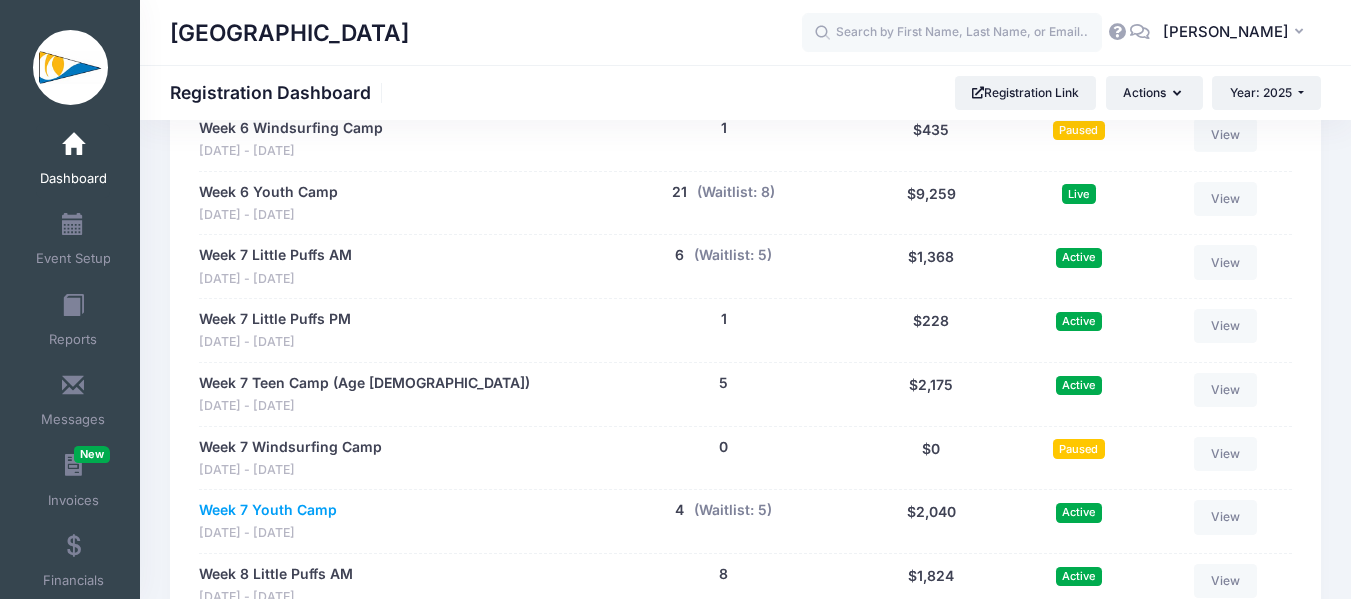 click on "Week 7 Youth Camp" at bounding box center [268, 510] 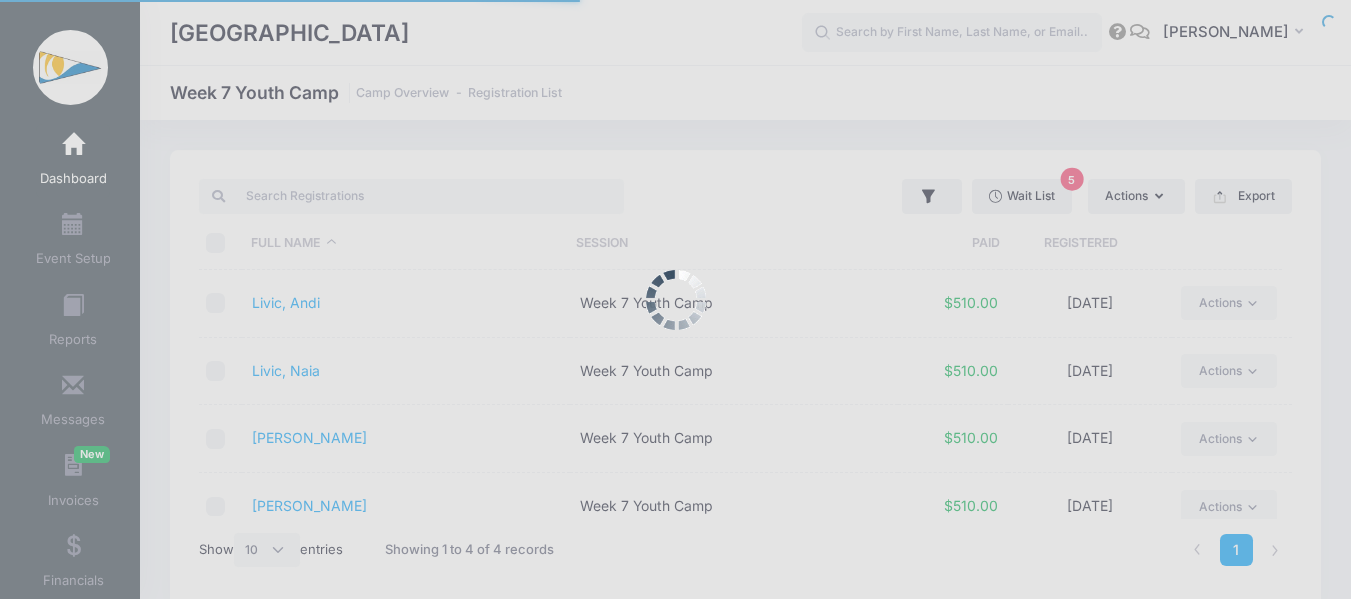 select on "10" 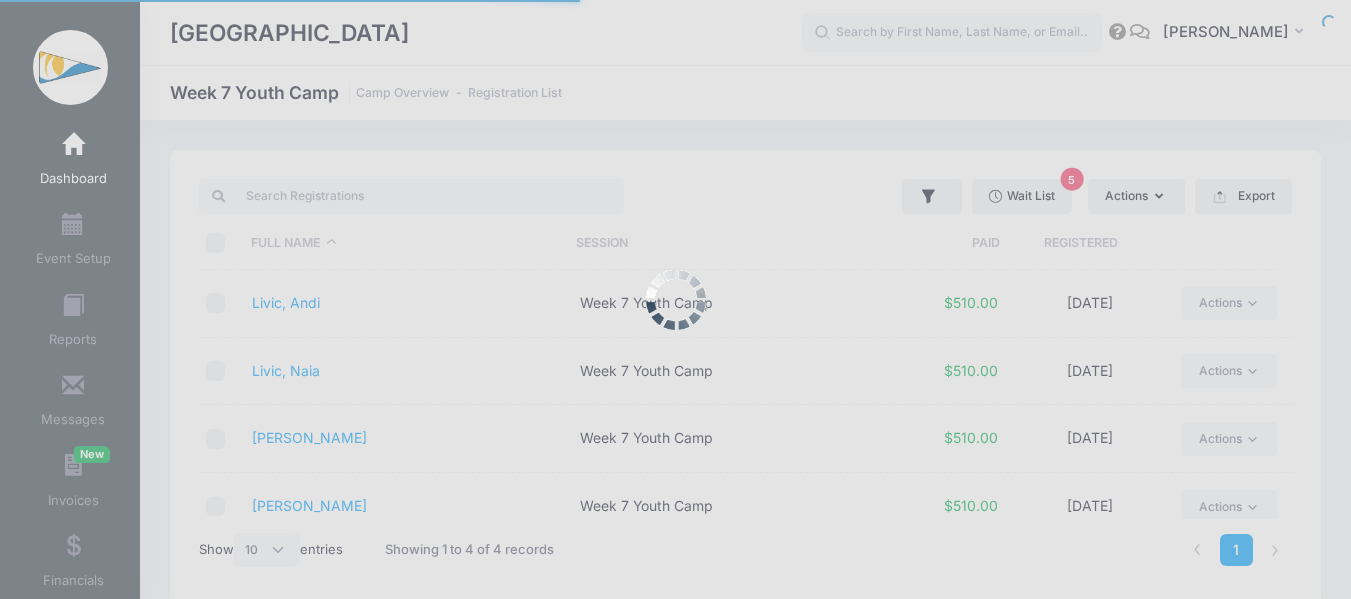 scroll, scrollTop: 0, scrollLeft: 0, axis: both 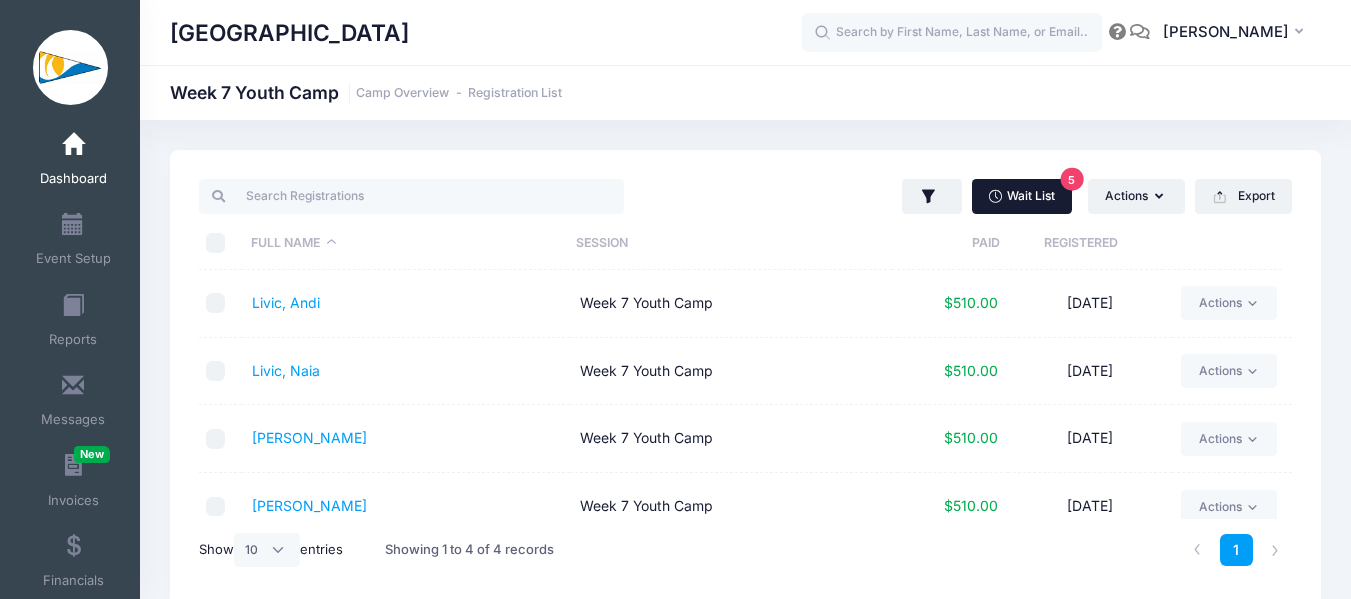 click on "Wait List
5" at bounding box center (1022, 196) 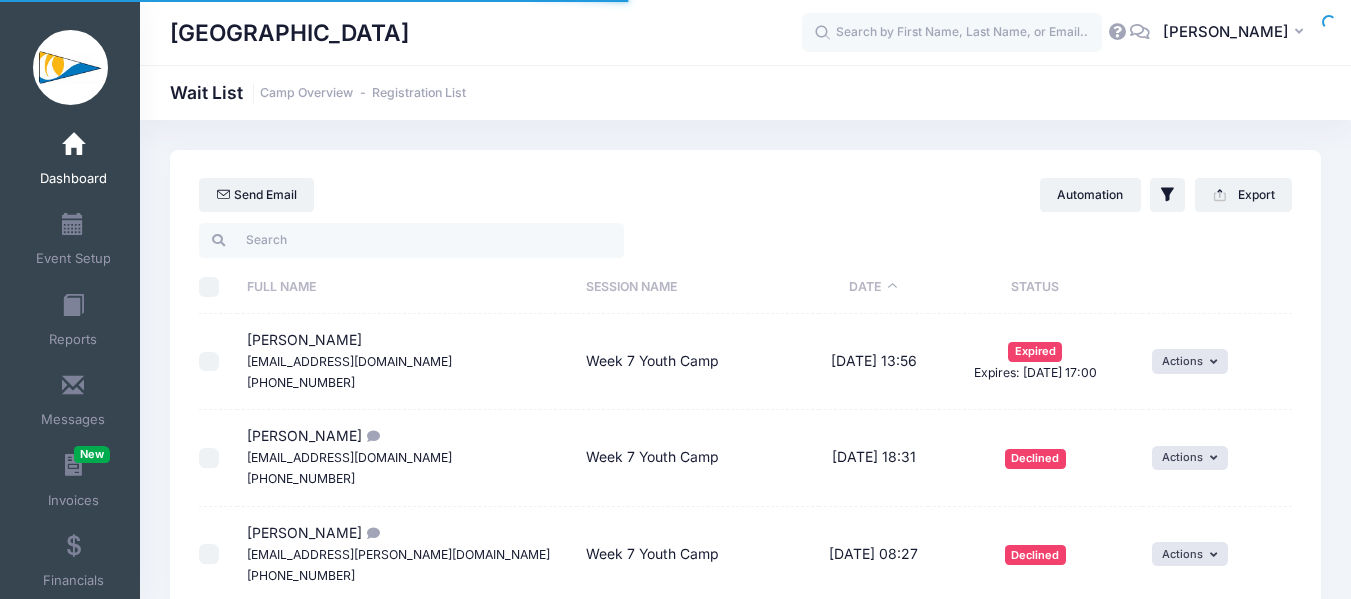 select on "50" 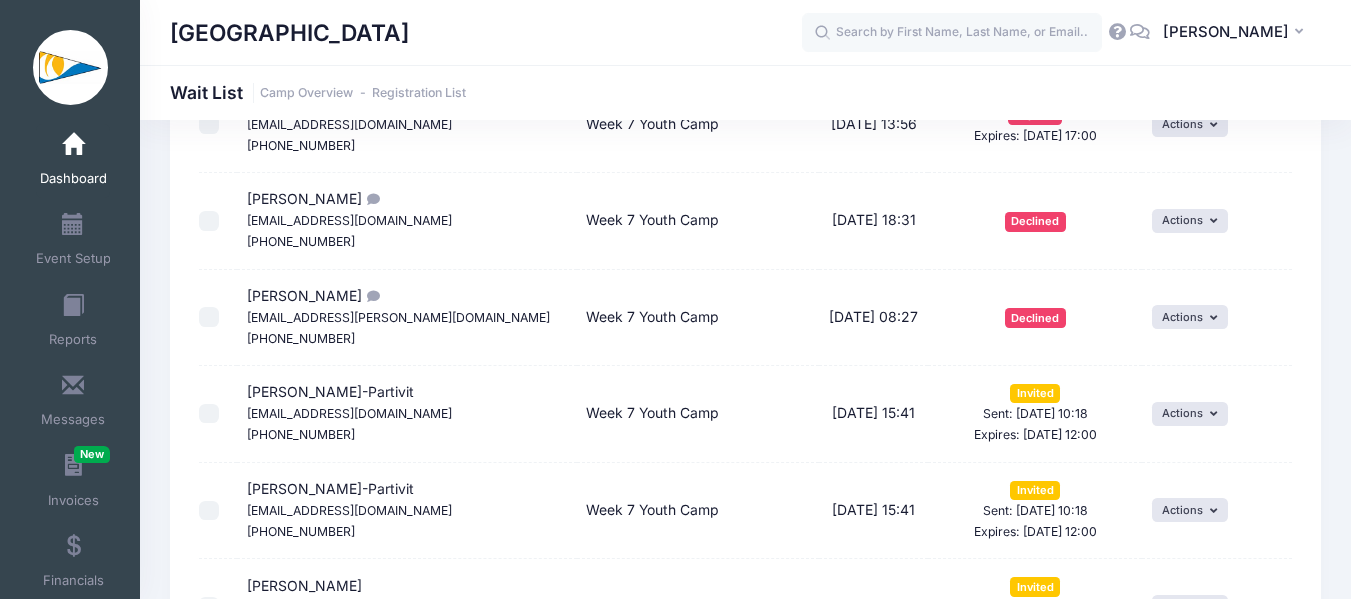 scroll, scrollTop: 300, scrollLeft: 0, axis: vertical 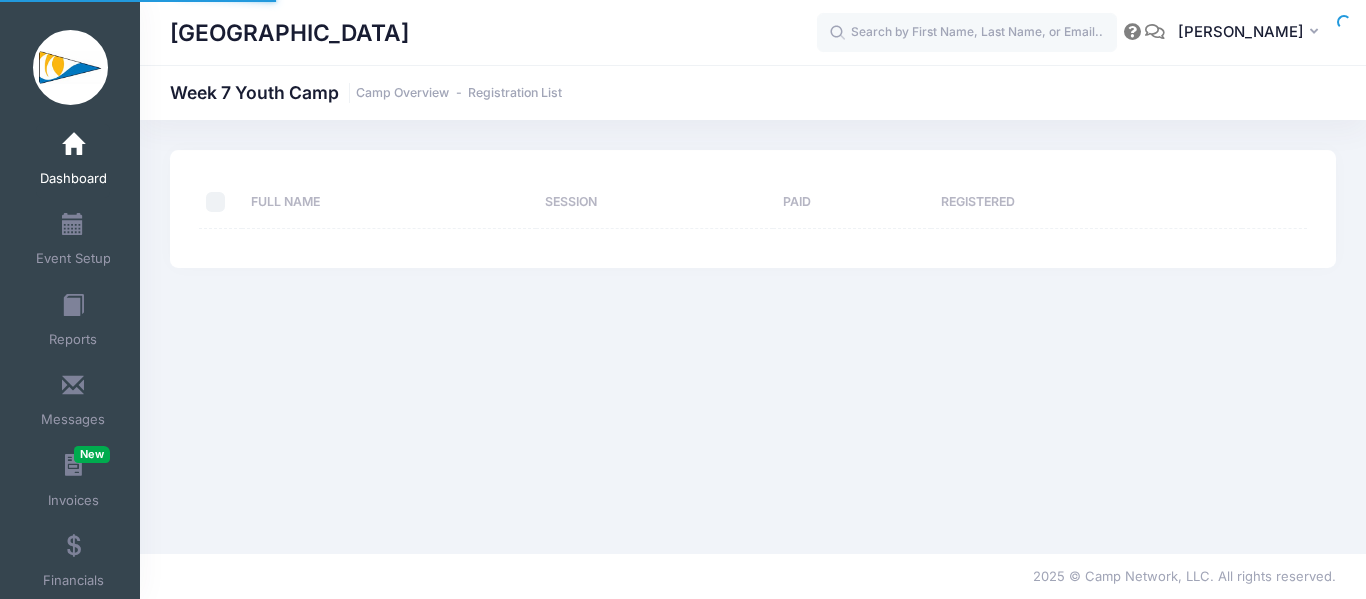 select on "10" 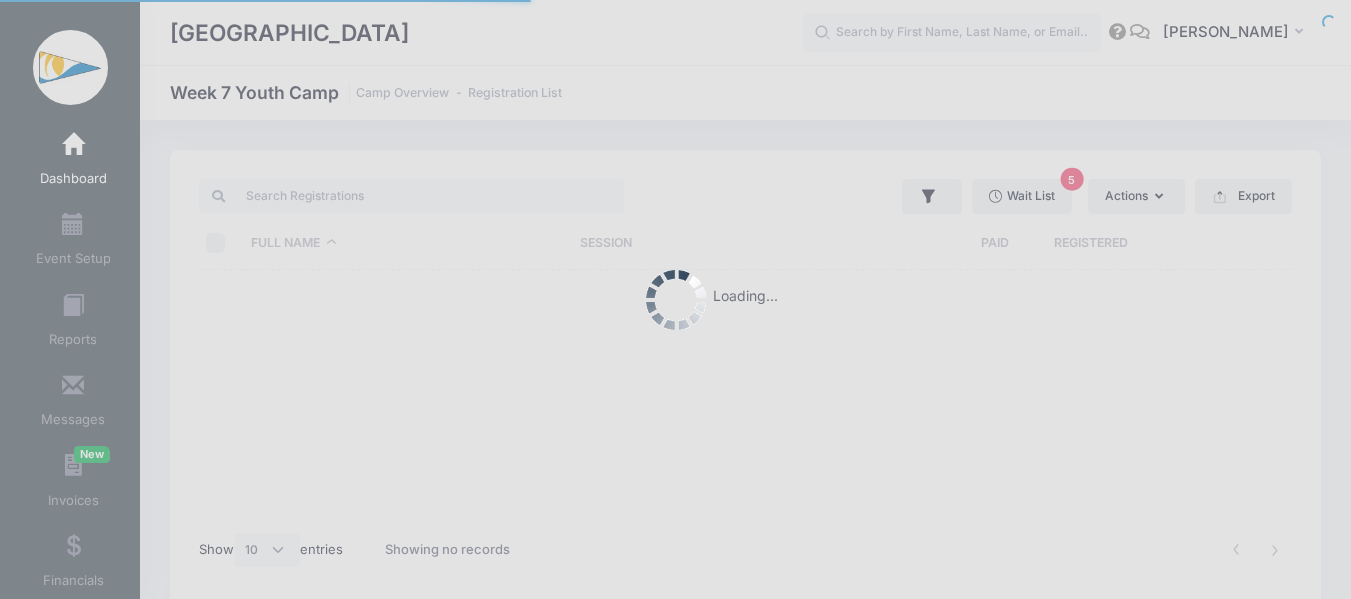scroll, scrollTop: 0, scrollLeft: 0, axis: both 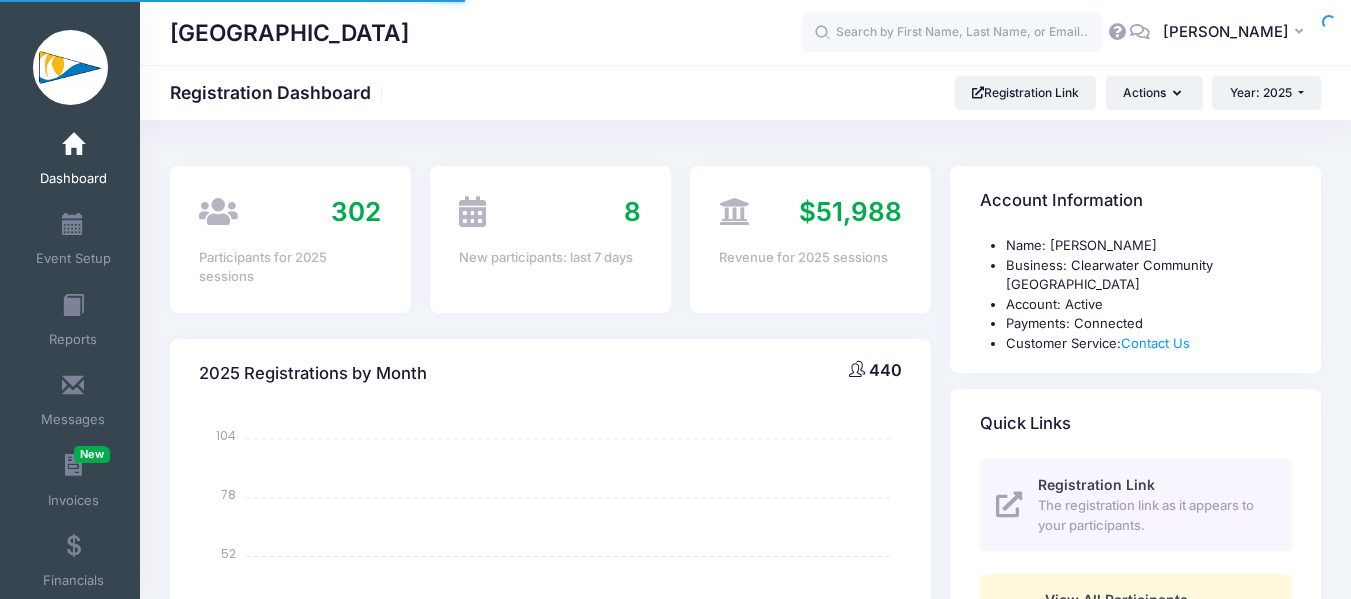 select 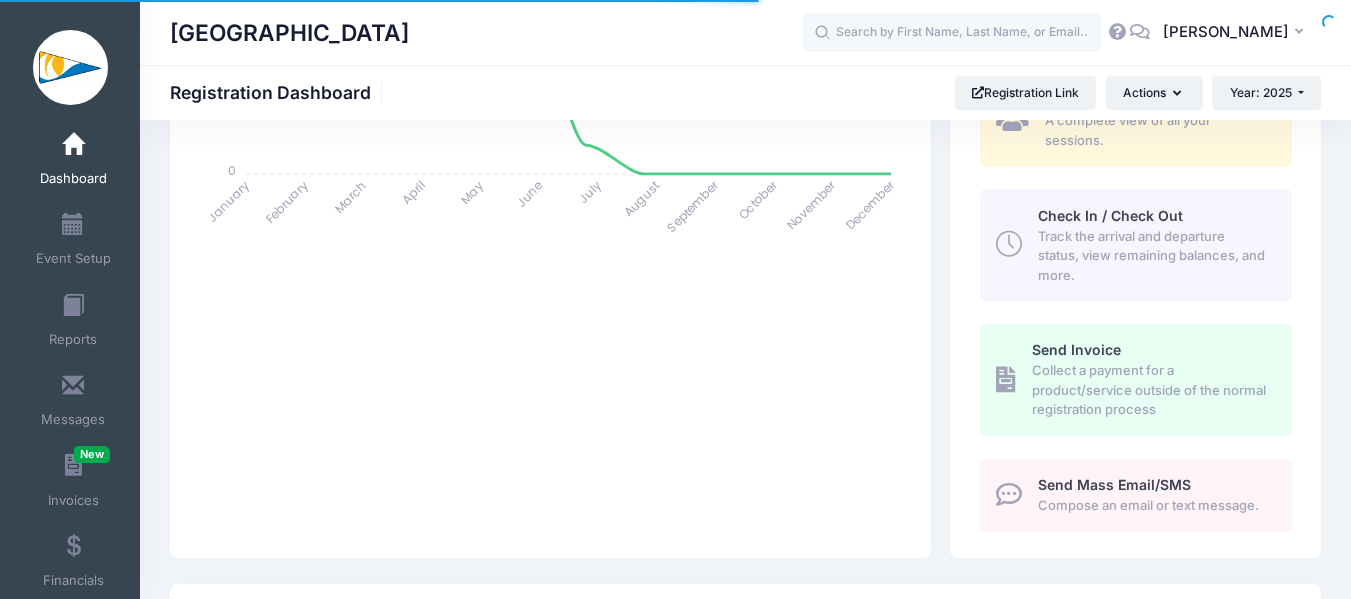 scroll, scrollTop: 0, scrollLeft: 0, axis: both 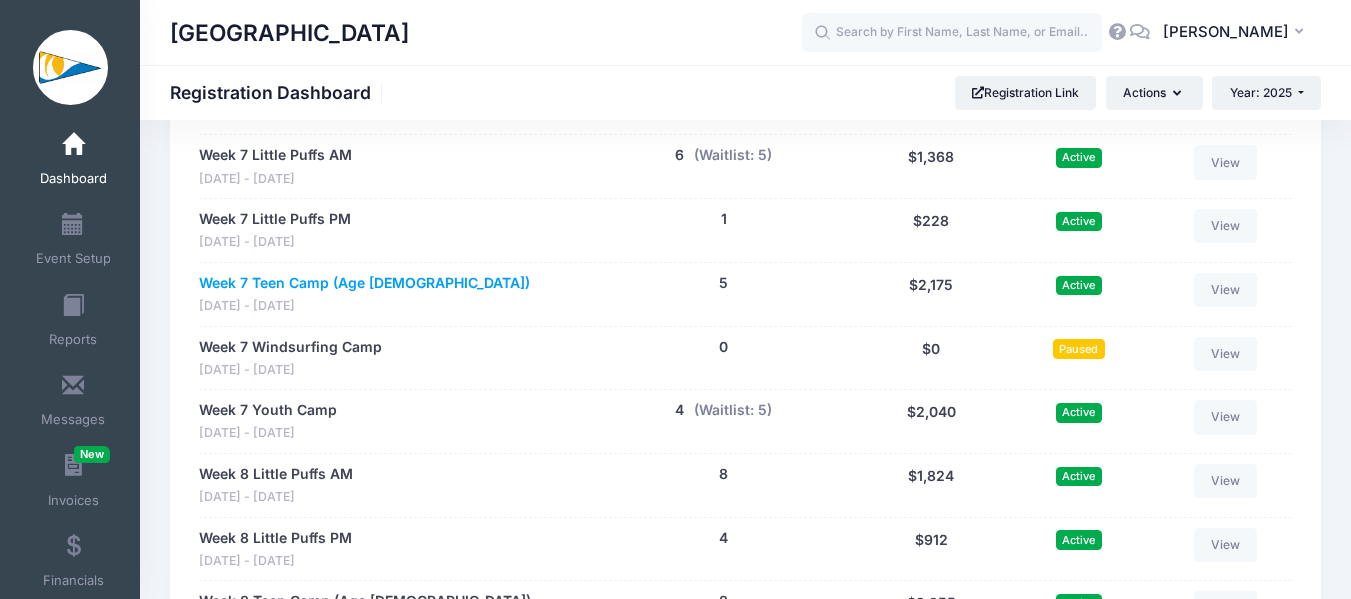 click on "Week 7 Teen Camp (Age [DEMOGRAPHIC_DATA])" at bounding box center (364, 283) 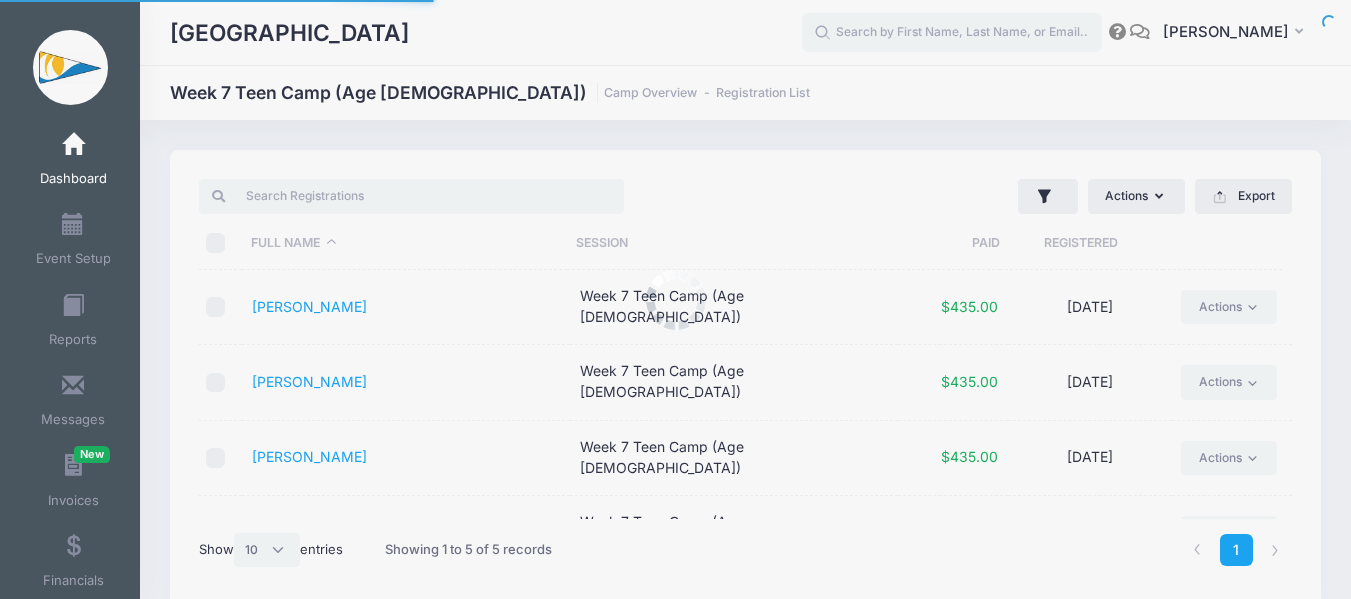 select on "10" 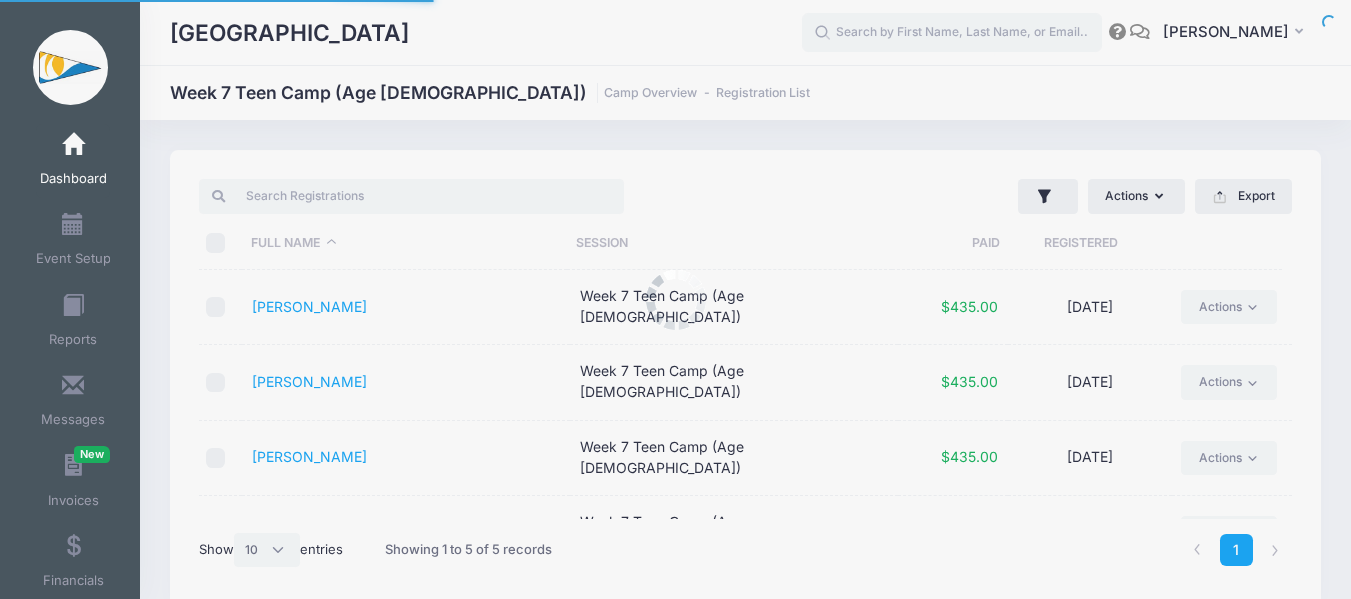 scroll, scrollTop: 0, scrollLeft: 0, axis: both 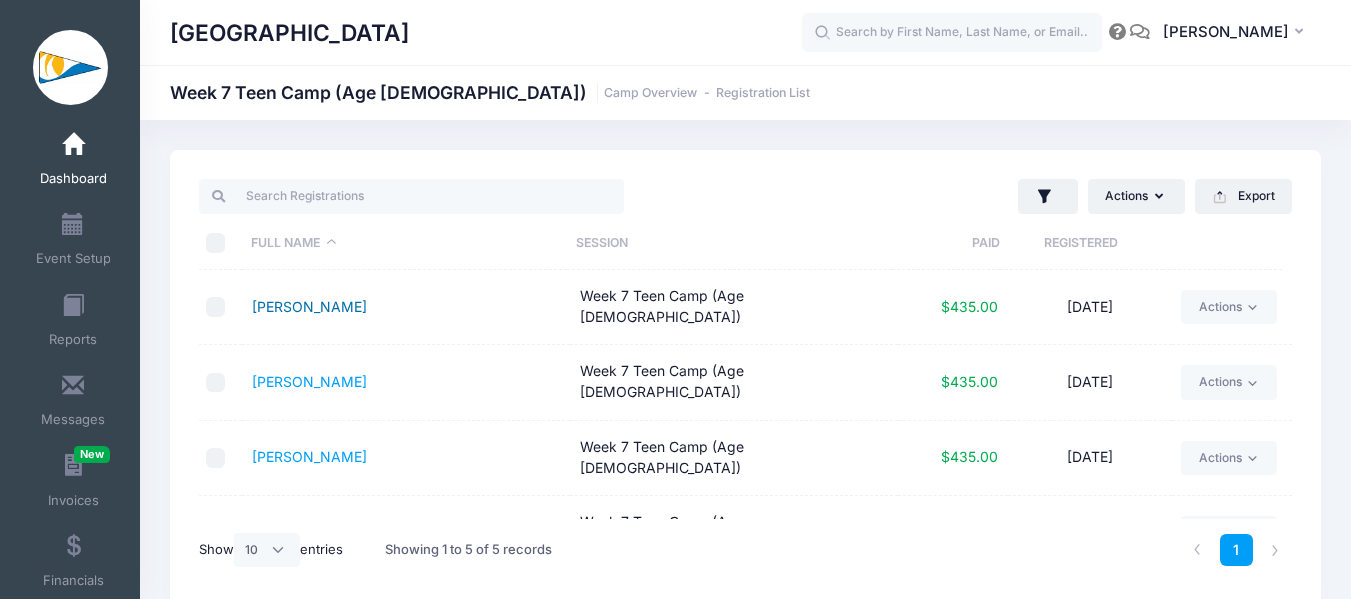 click on "[PERSON_NAME]" at bounding box center [309, 306] 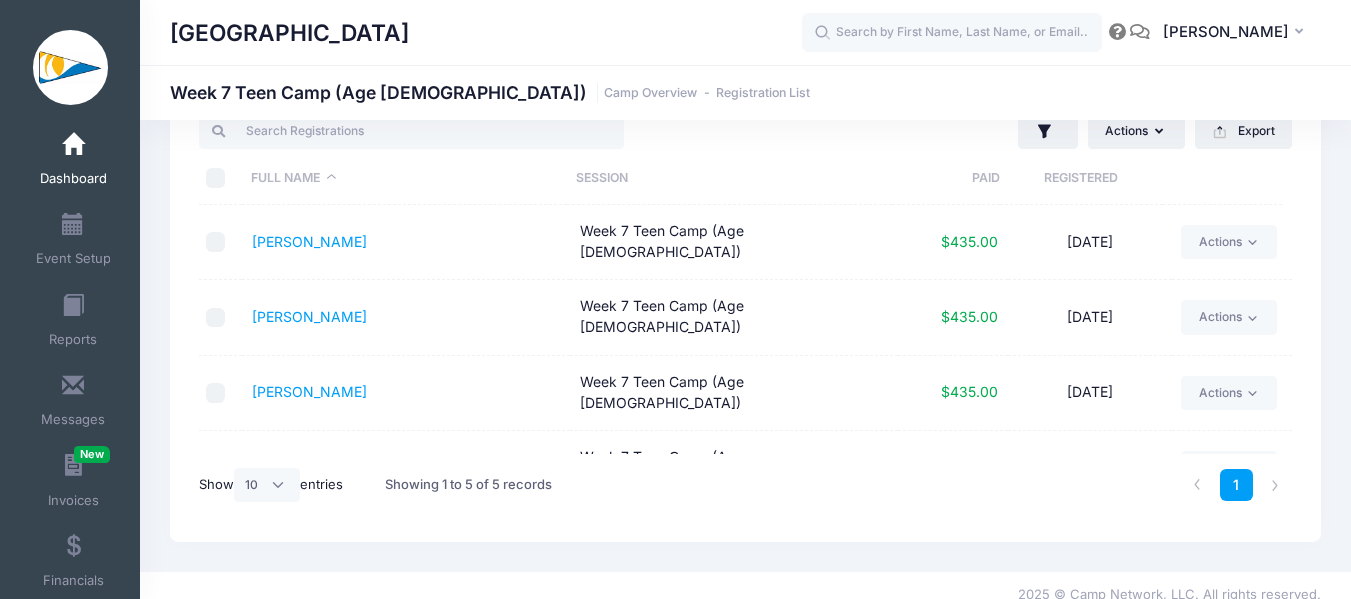 scroll, scrollTop: 84, scrollLeft: 0, axis: vertical 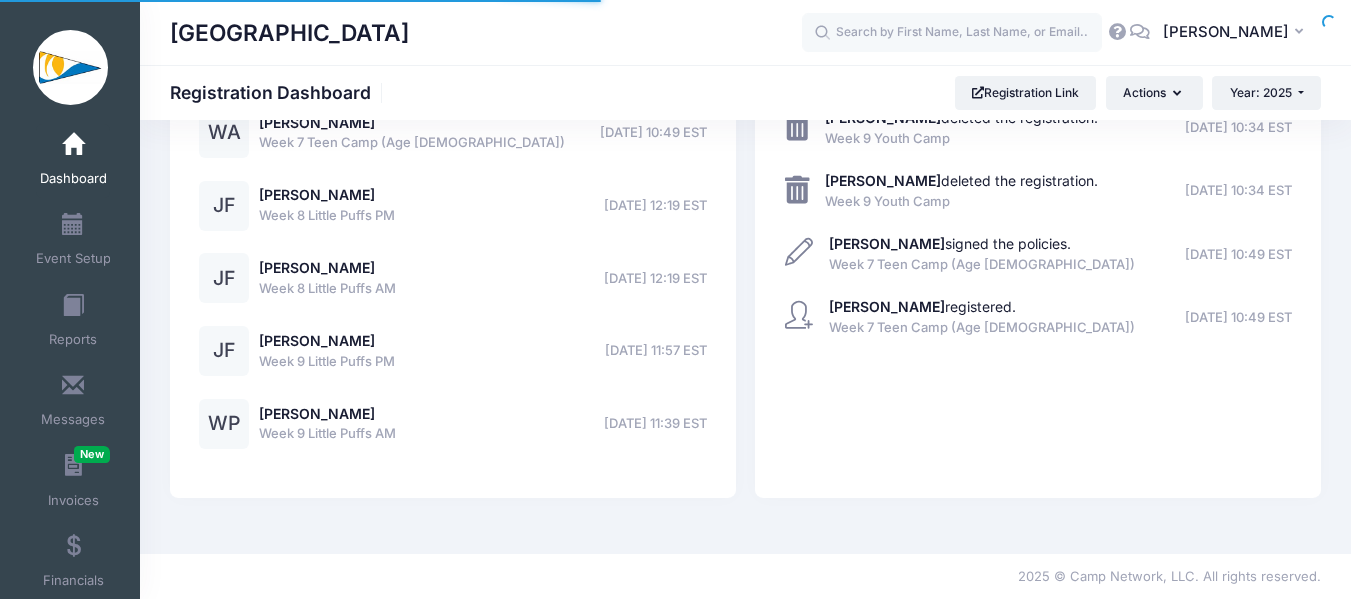 select 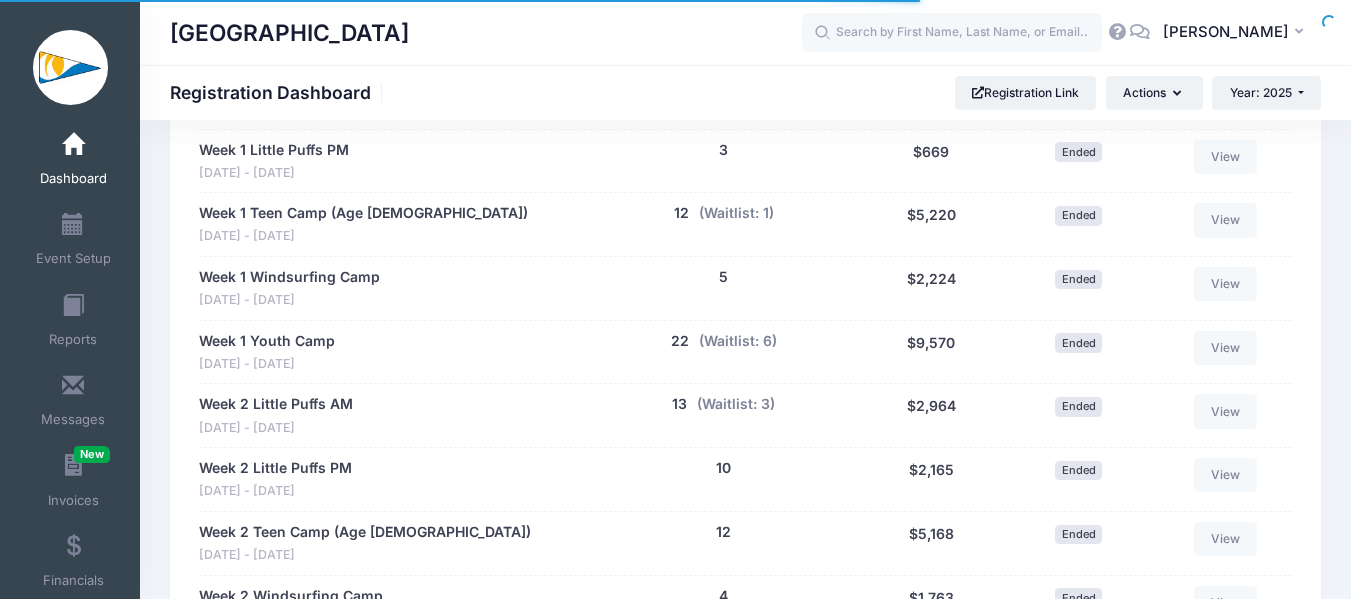 scroll, scrollTop: 0, scrollLeft: 0, axis: both 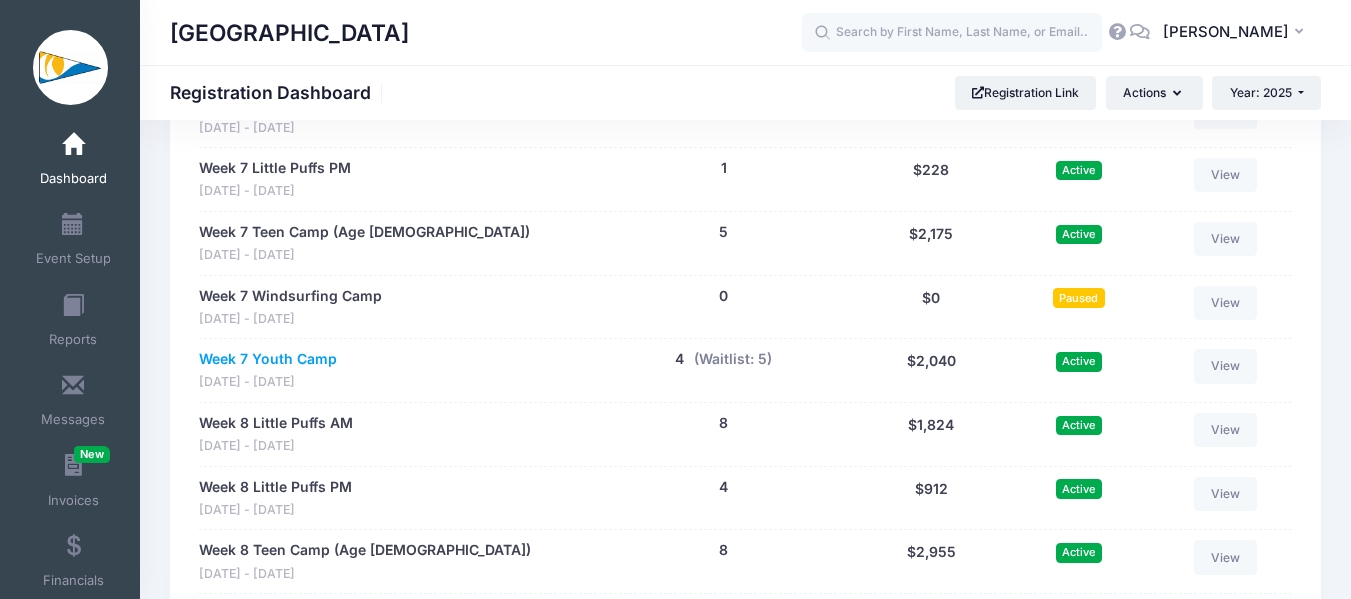click on "Week 7 Youth Camp" at bounding box center (268, 359) 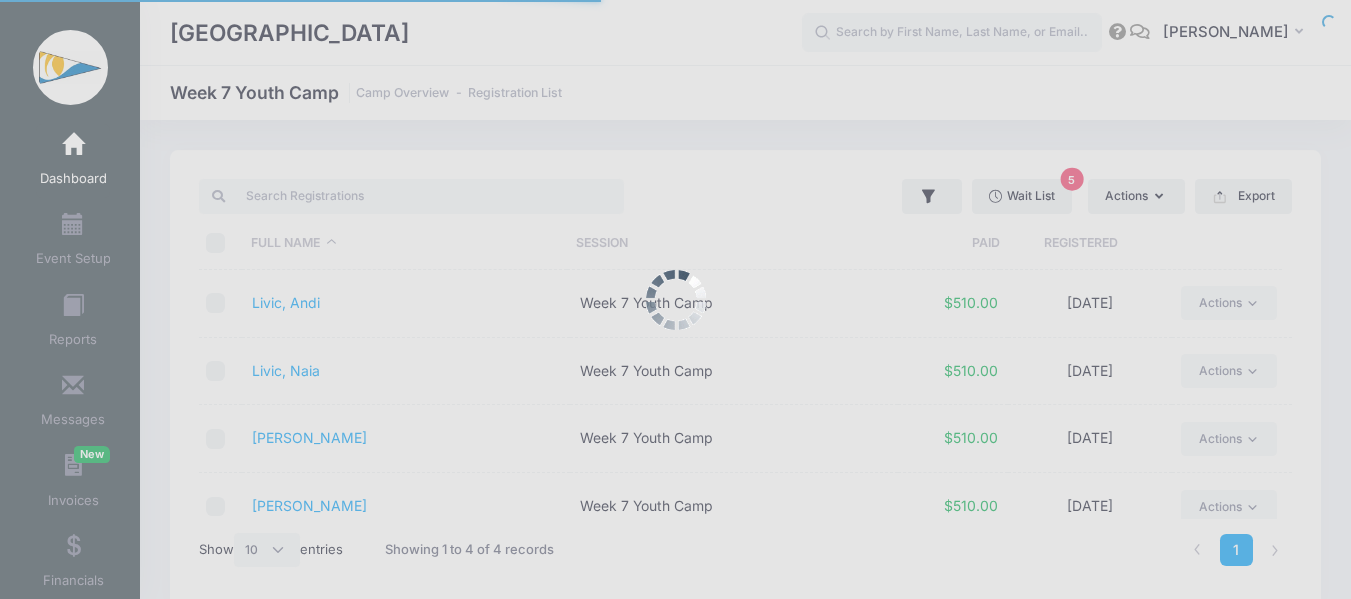 select on "10" 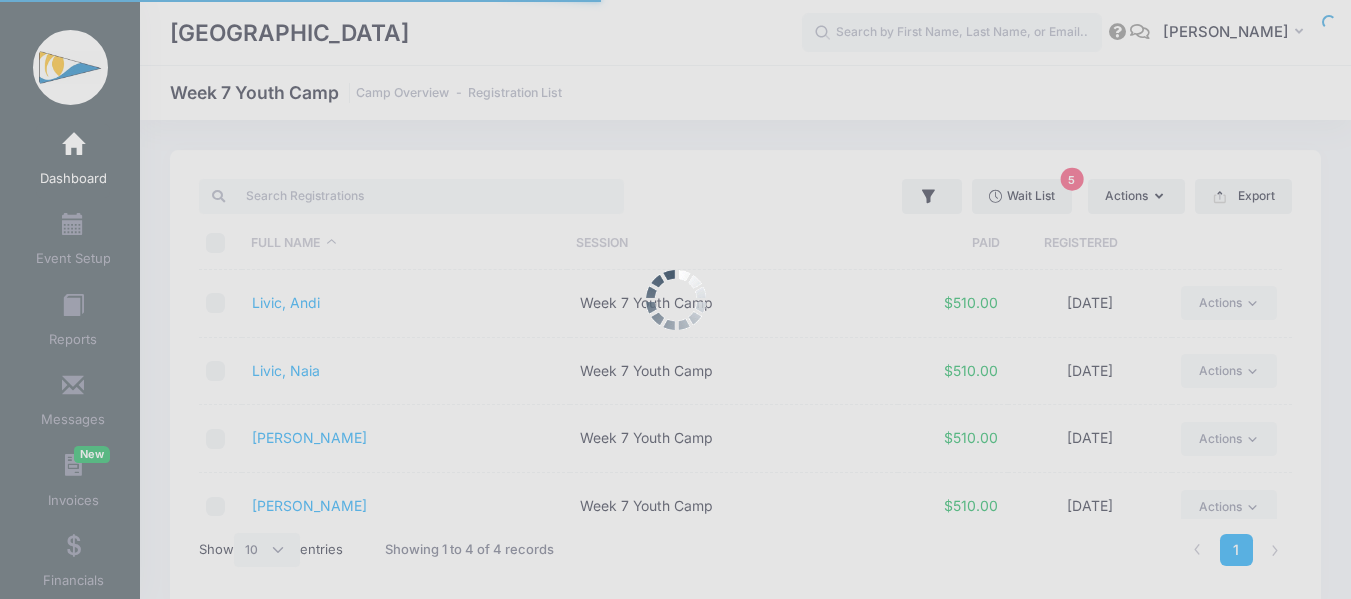 scroll, scrollTop: 0, scrollLeft: 0, axis: both 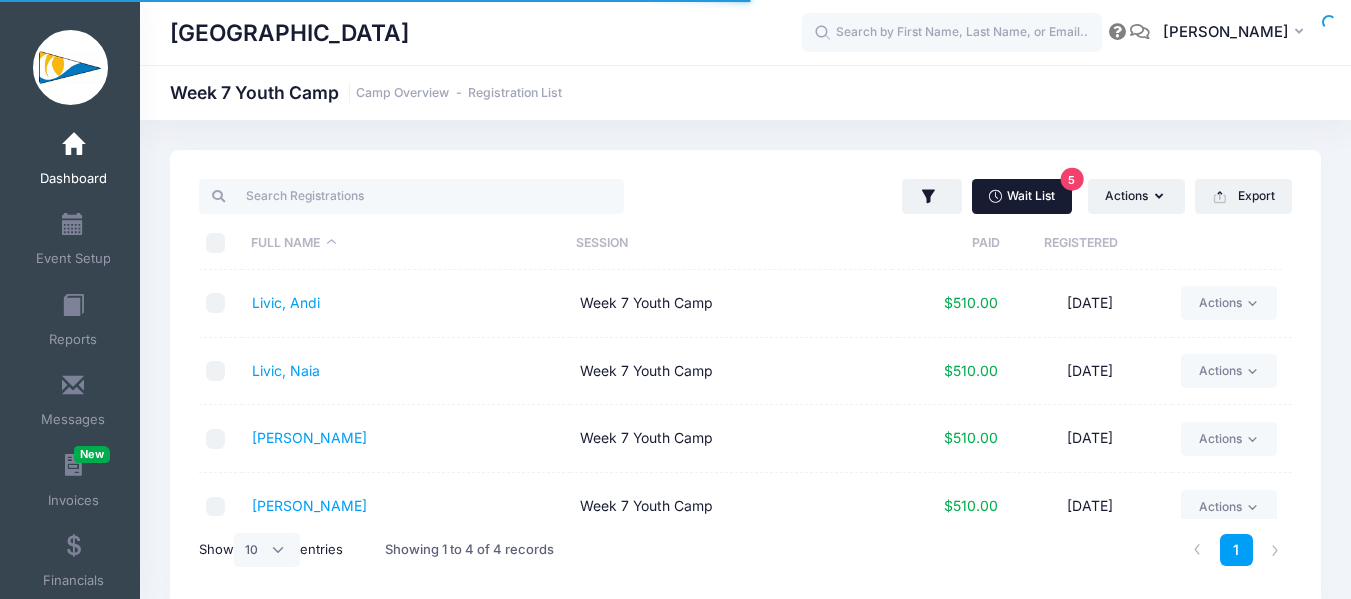 click on "Wait List
5" at bounding box center [1022, 196] 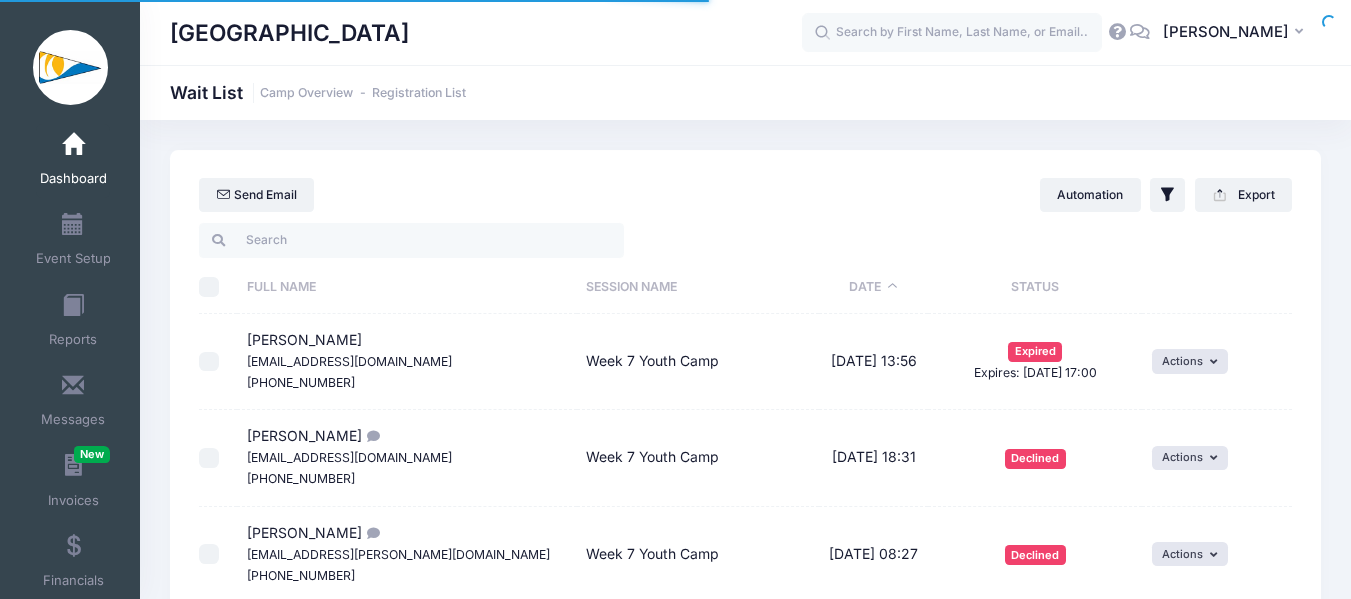 select on "50" 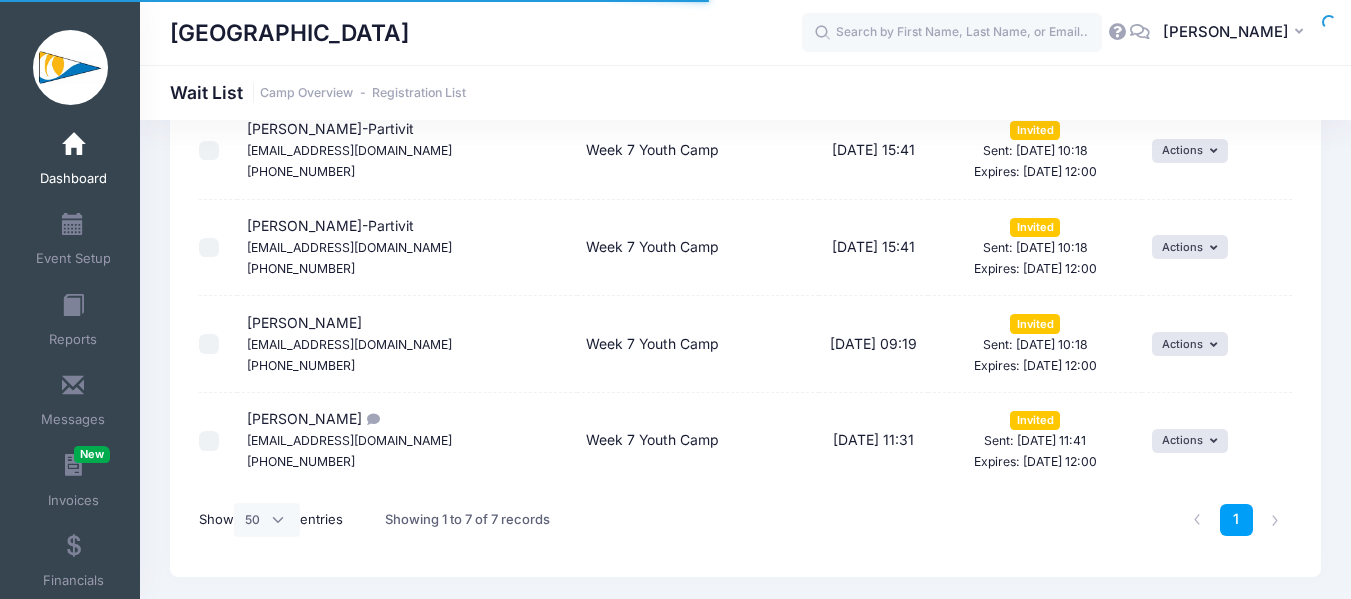 scroll, scrollTop: 0, scrollLeft: 0, axis: both 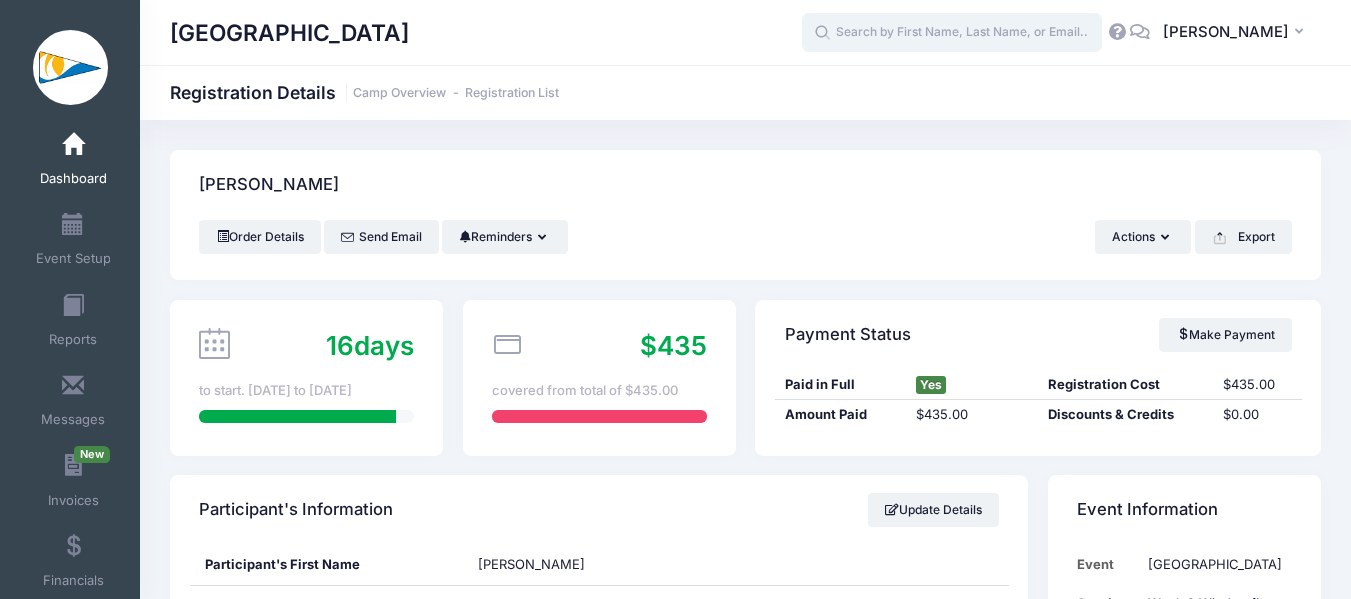 click at bounding box center [952, 33] 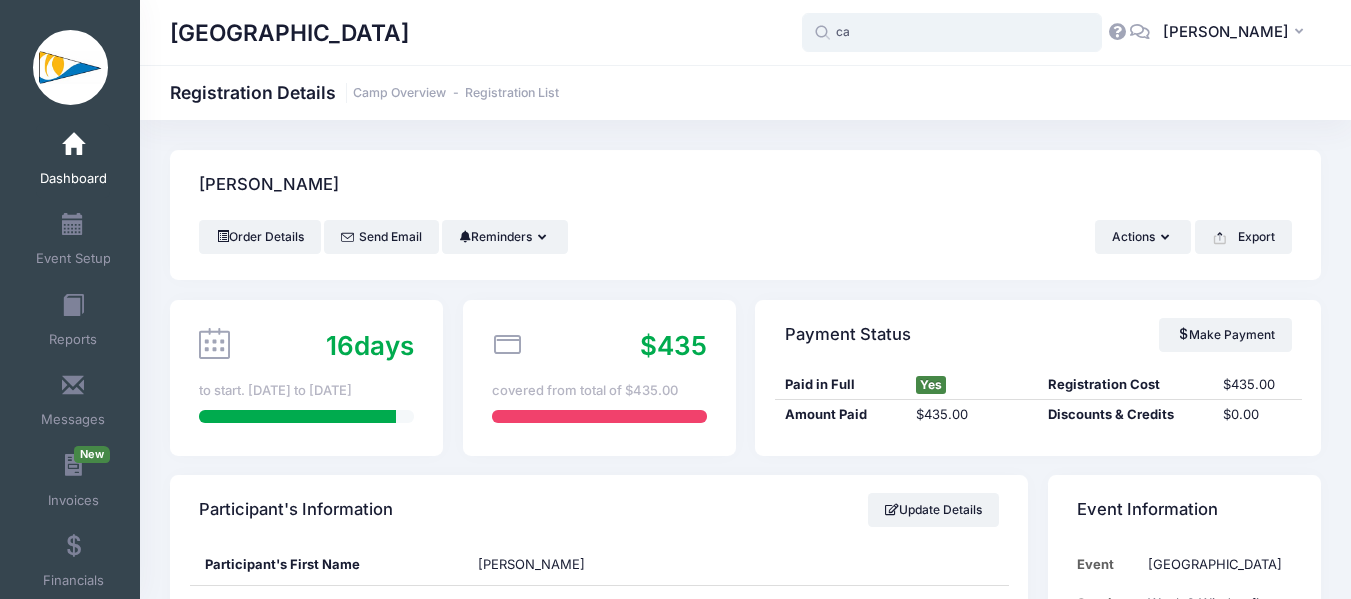 type on "c" 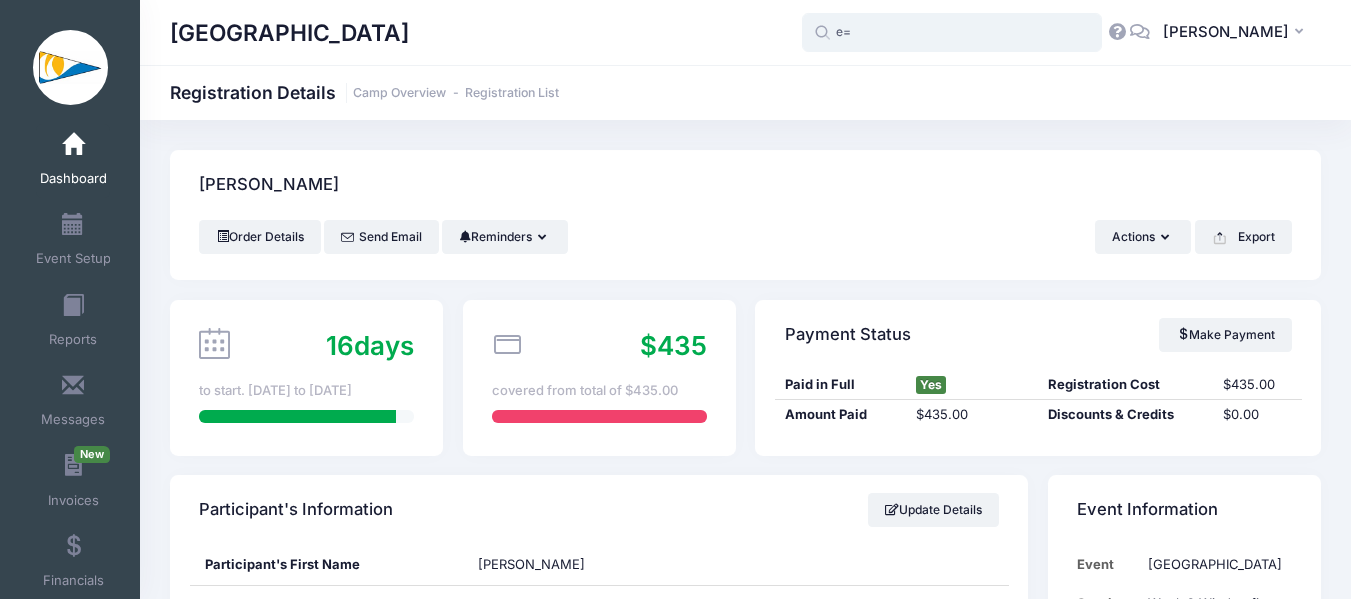 type on "e" 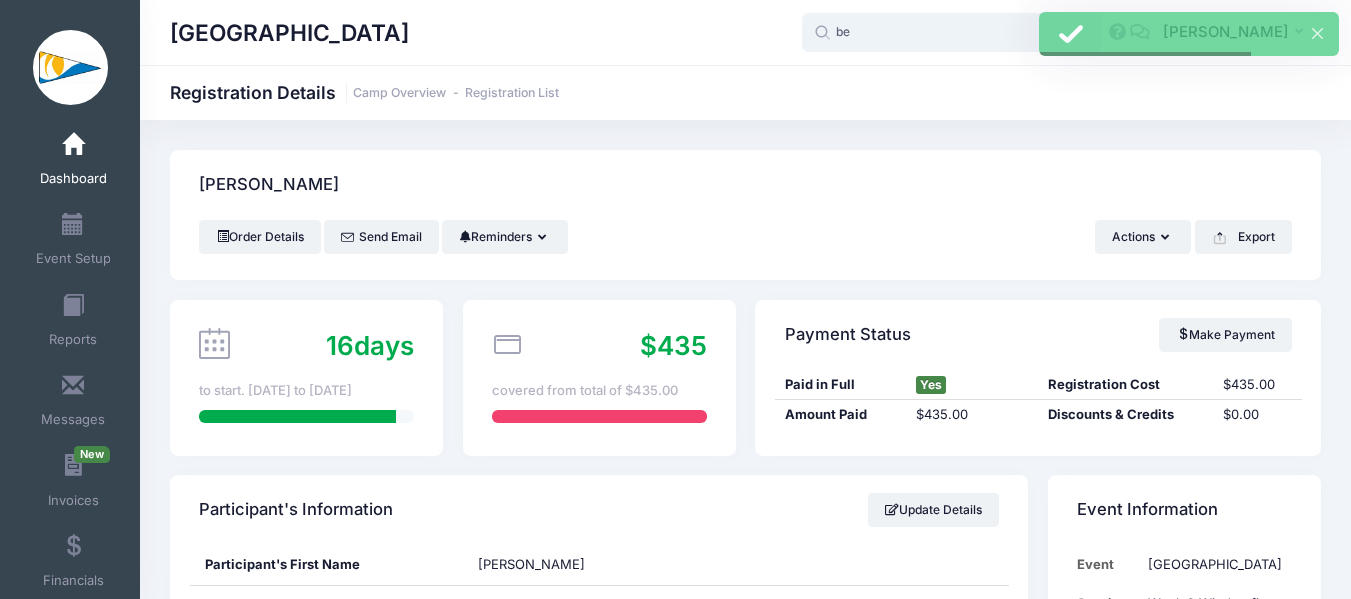 type on "b" 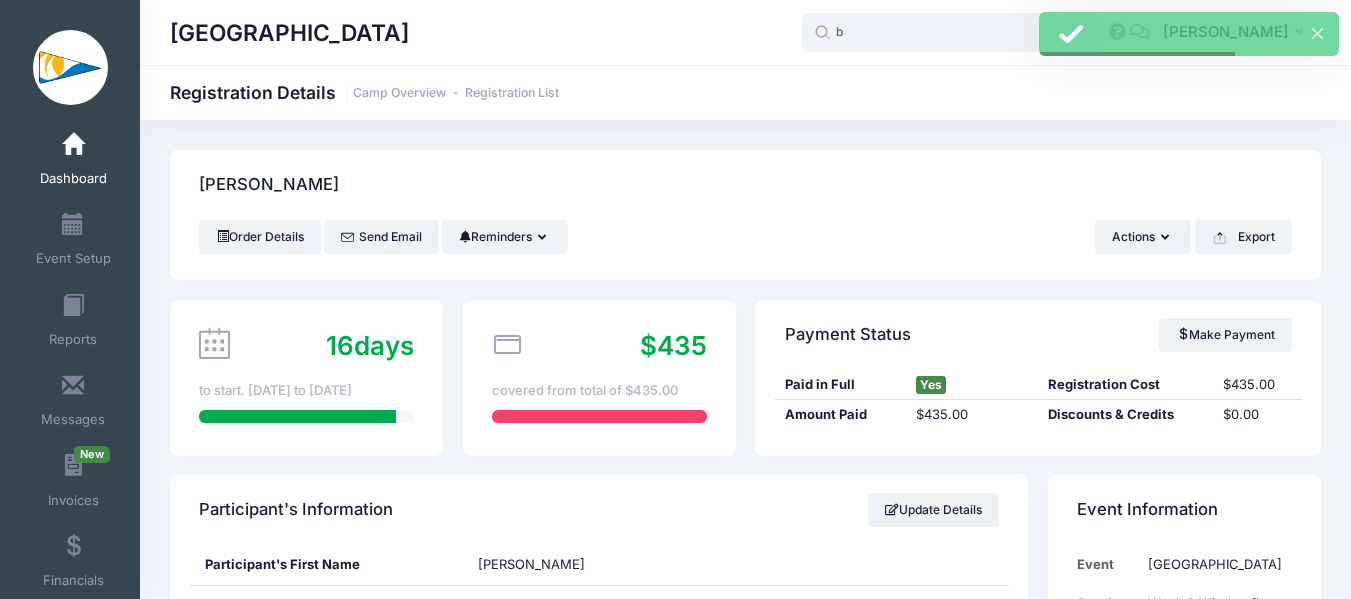 type 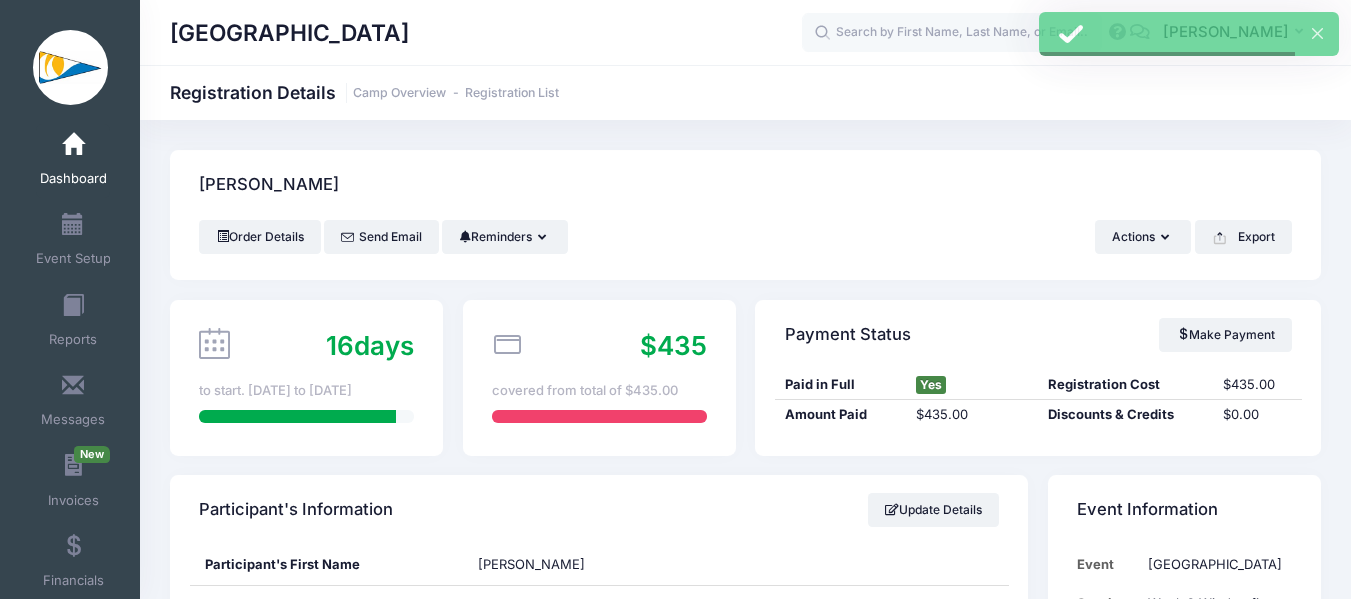 drag, startPoint x: 102, startPoint y: 147, endPoint x: 89, endPoint y: 153, distance: 14.3178215 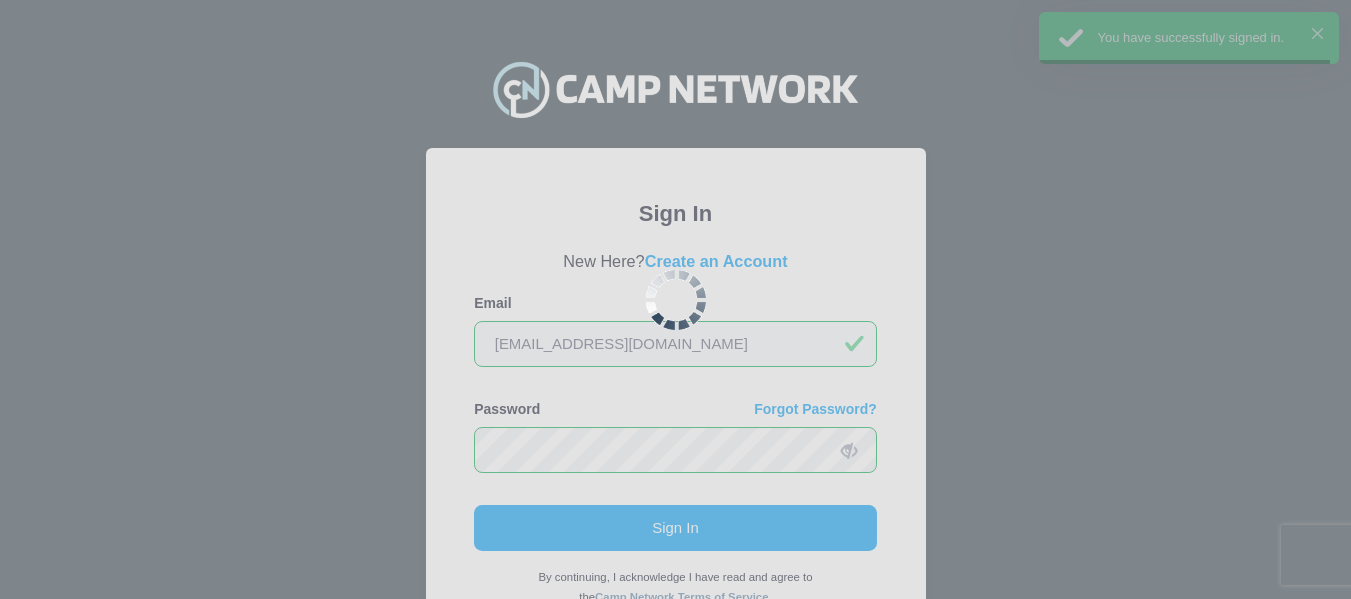 scroll, scrollTop: 0, scrollLeft: 0, axis: both 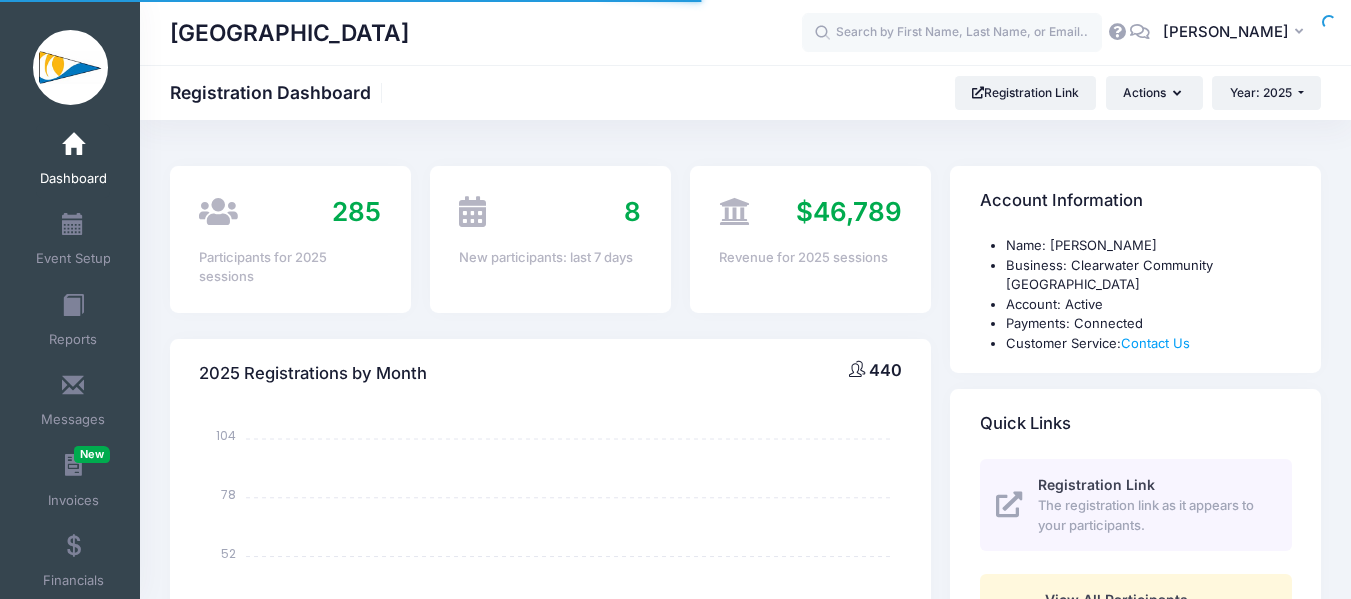 select 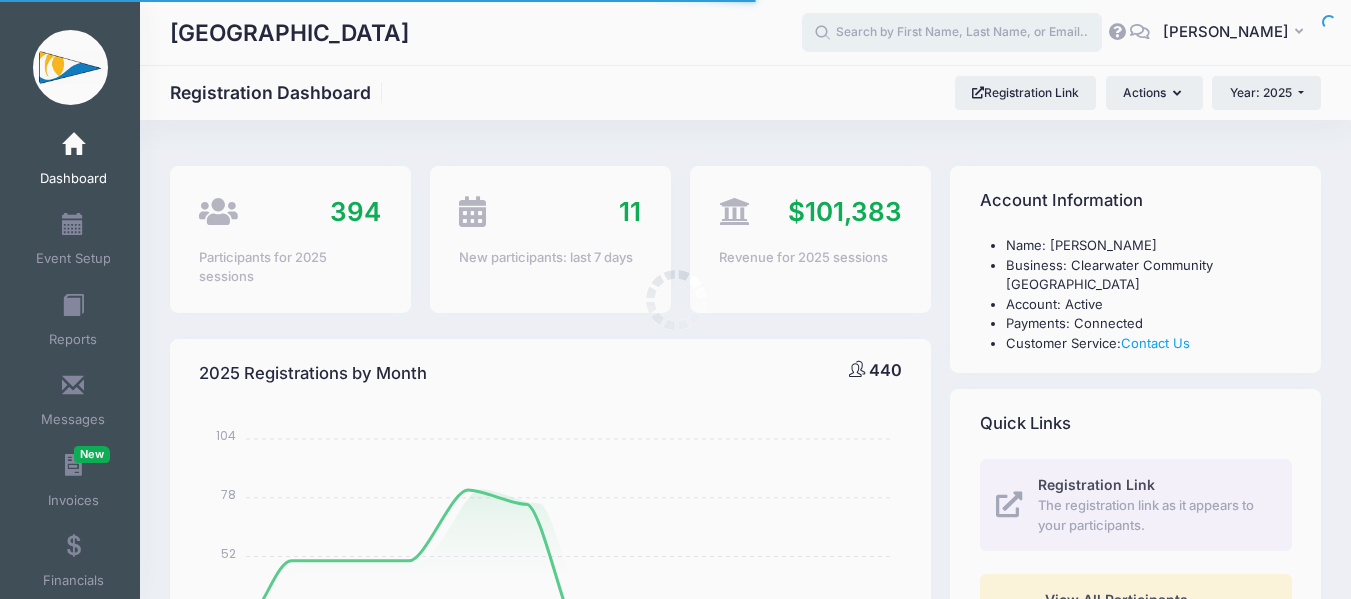 click at bounding box center [952, 33] 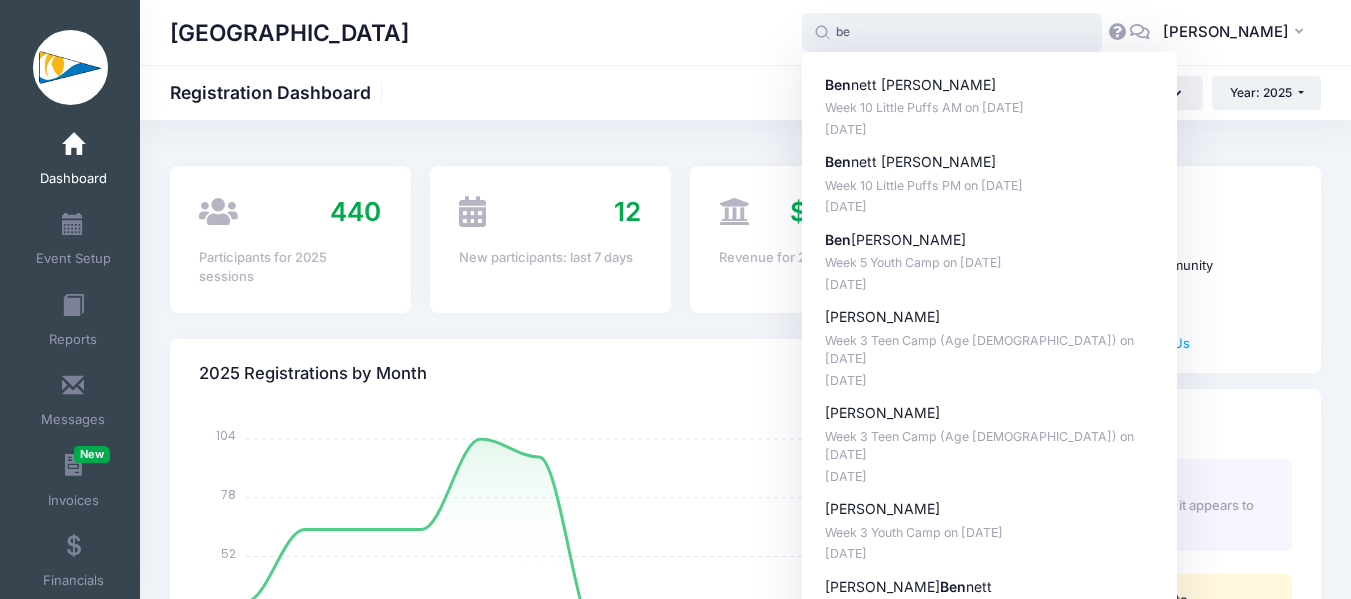 type on "b" 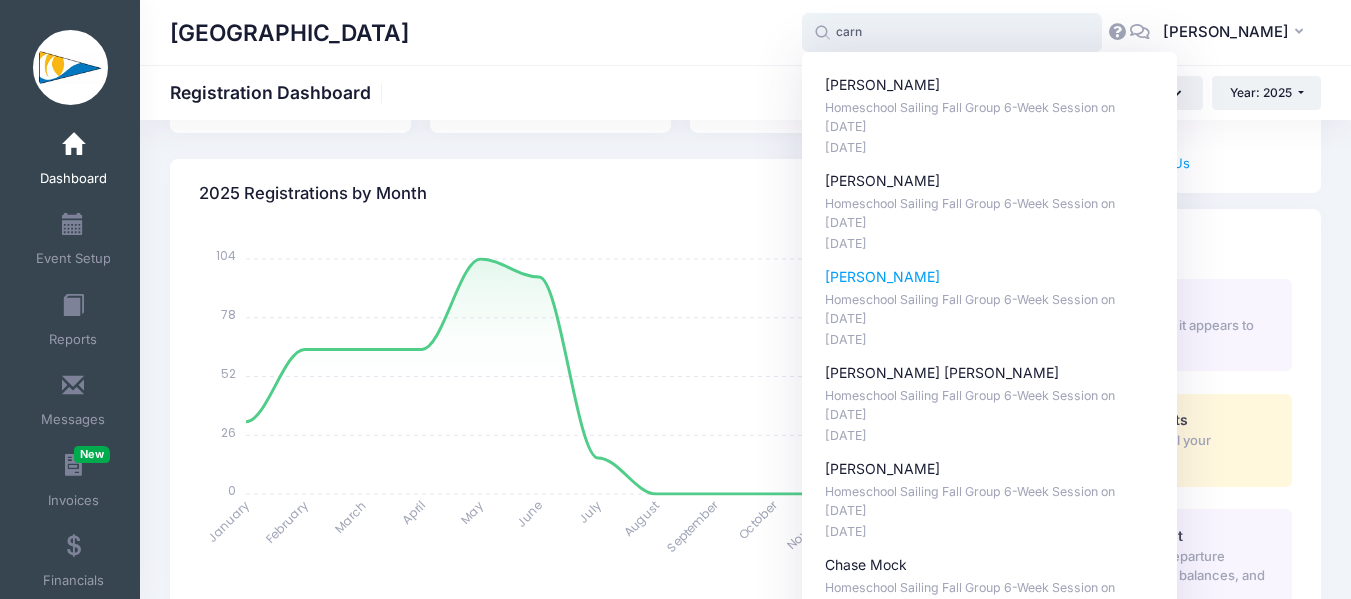 scroll, scrollTop: 200, scrollLeft: 0, axis: vertical 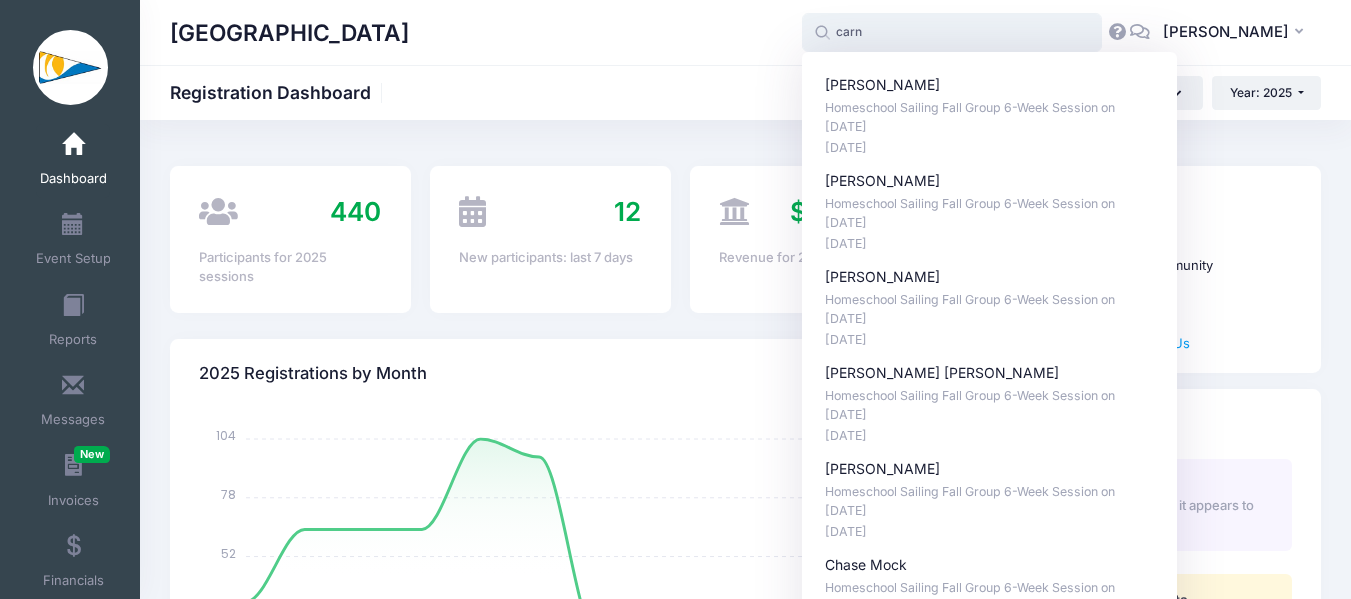 click on "carn" at bounding box center [952, 33] 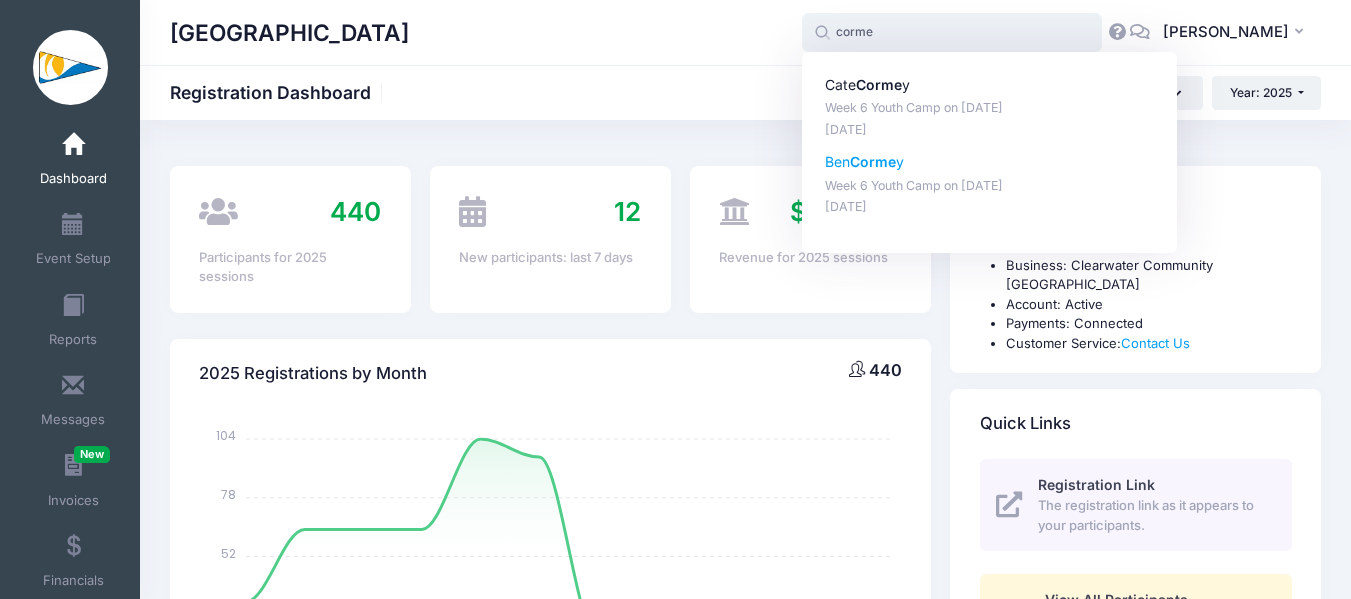 click on "Ben  Corme y Week 6 Youth Camp on Jul-07, 2025 Apr-21, 2025" at bounding box center [990, 184] 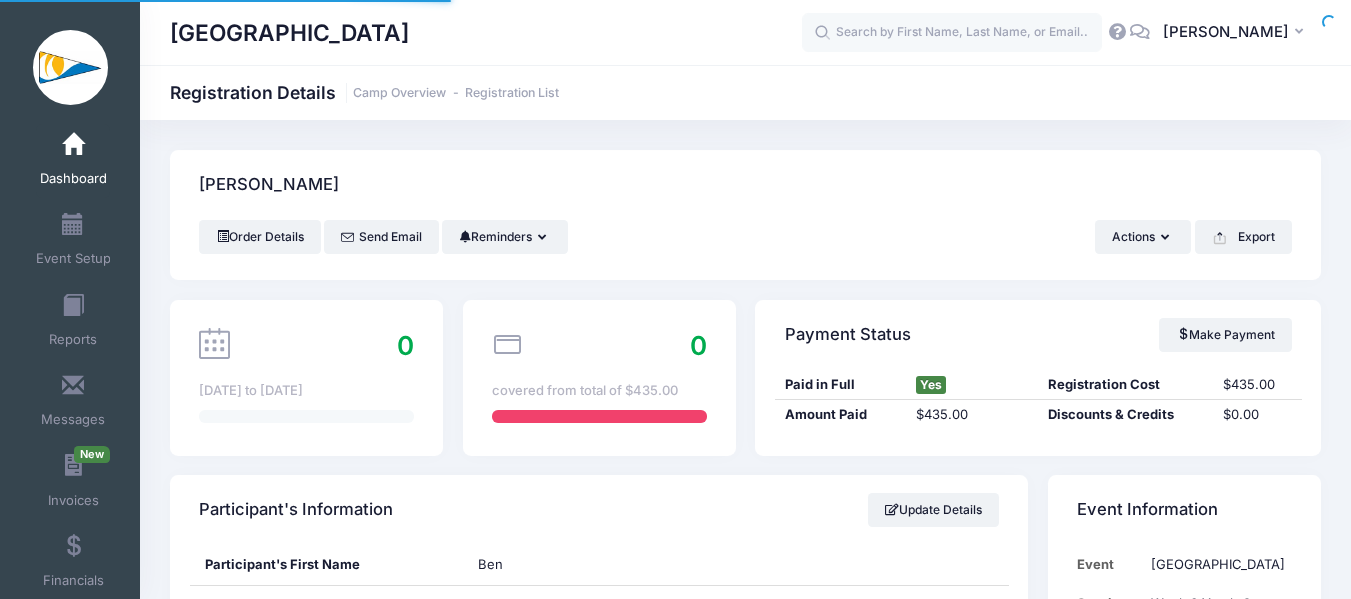 scroll, scrollTop: 0, scrollLeft: 0, axis: both 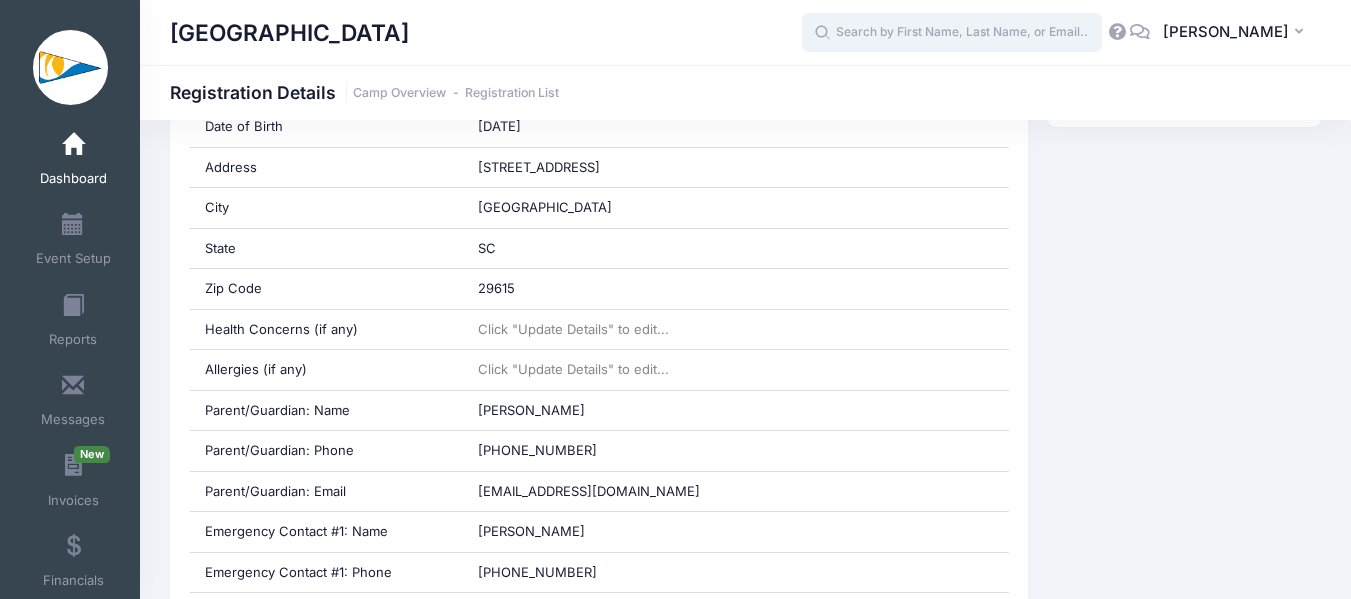 click at bounding box center (952, 33) 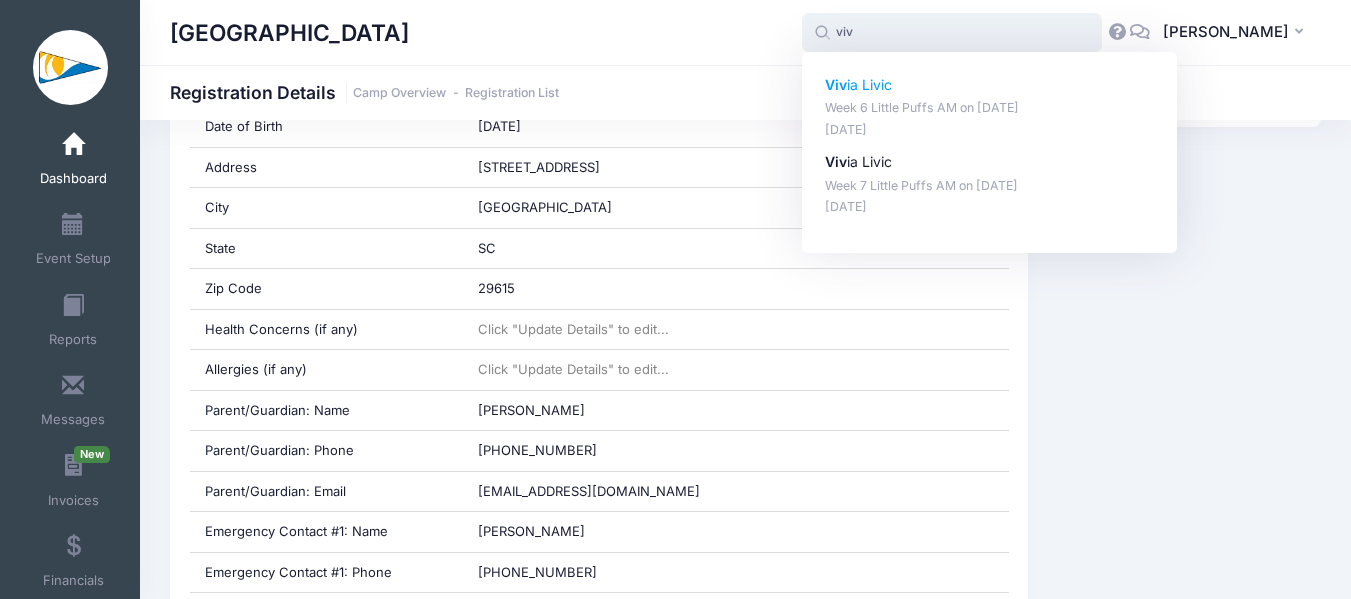 click on "Viv ia Livic" at bounding box center (990, 85) 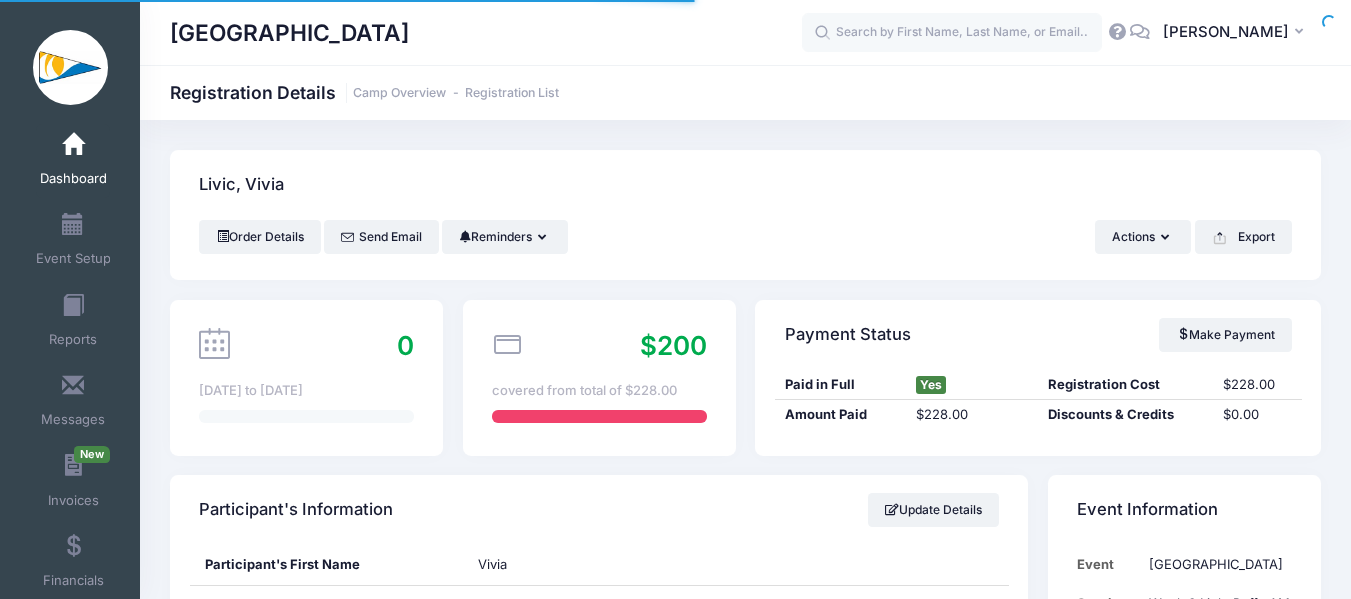 scroll, scrollTop: 400, scrollLeft: 0, axis: vertical 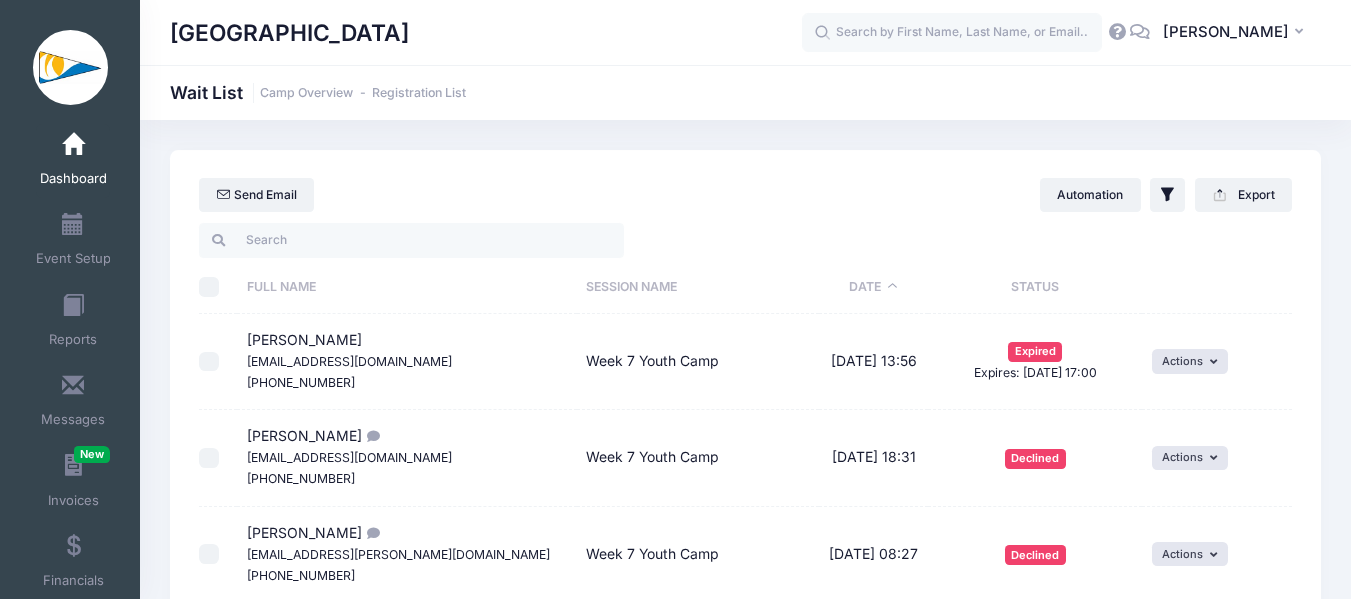 select on "50" 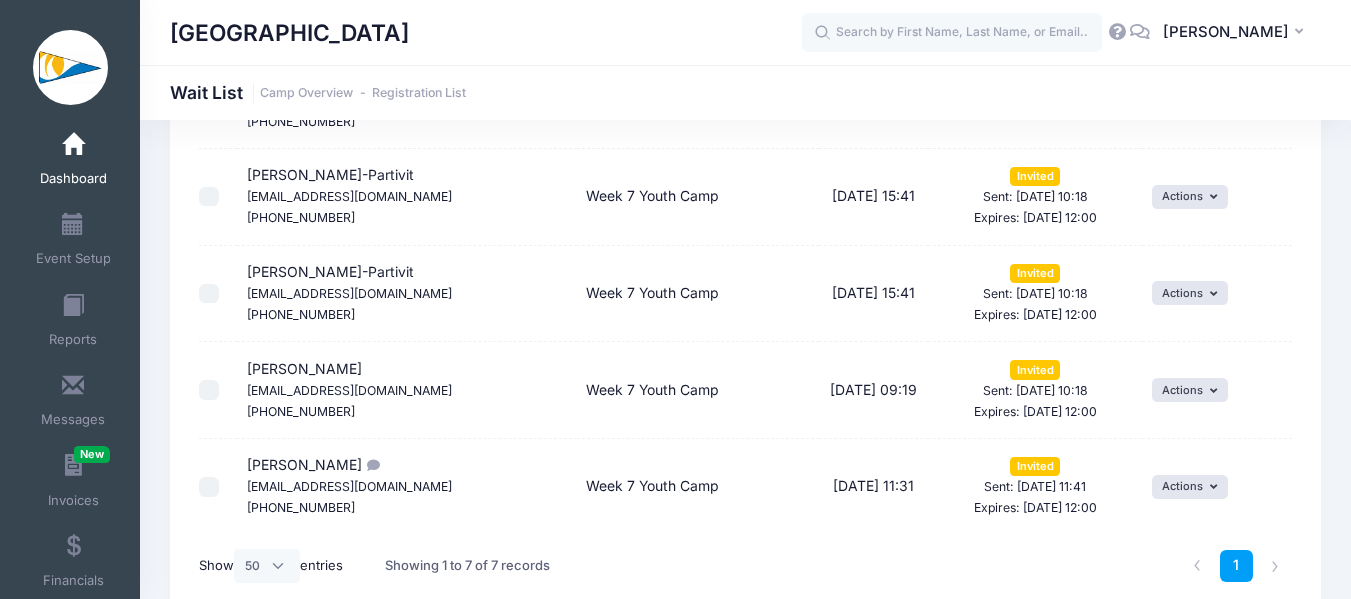 scroll, scrollTop: 0, scrollLeft: 0, axis: both 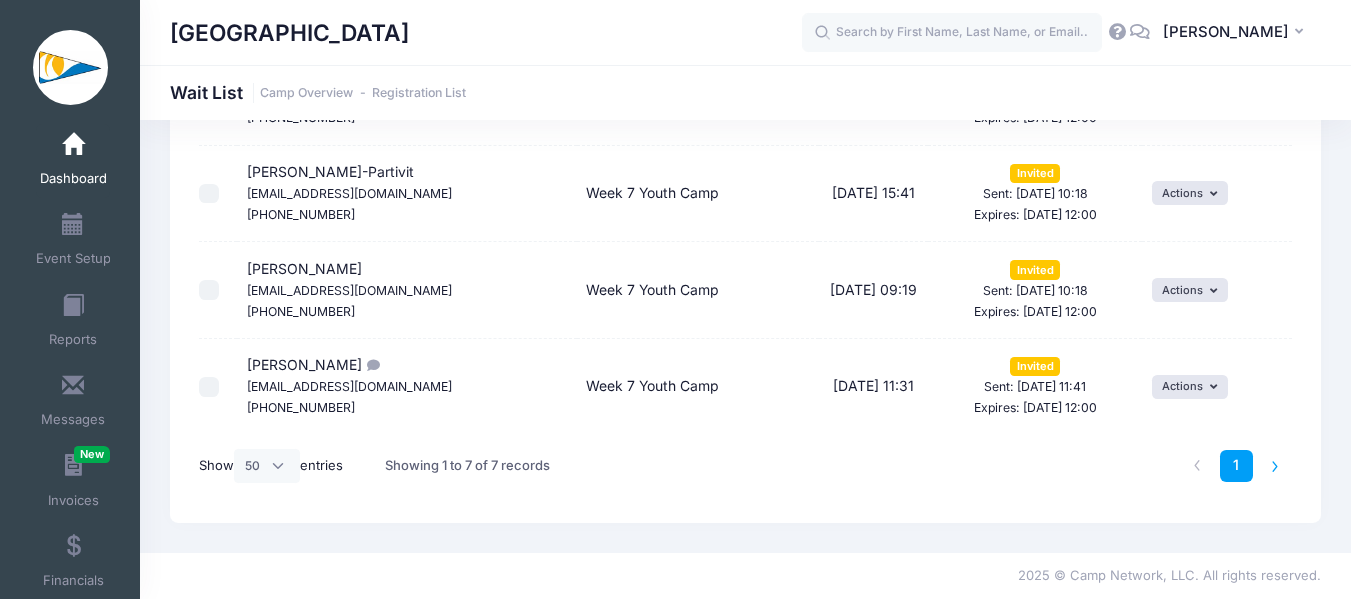 click at bounding box center [1275, 466] 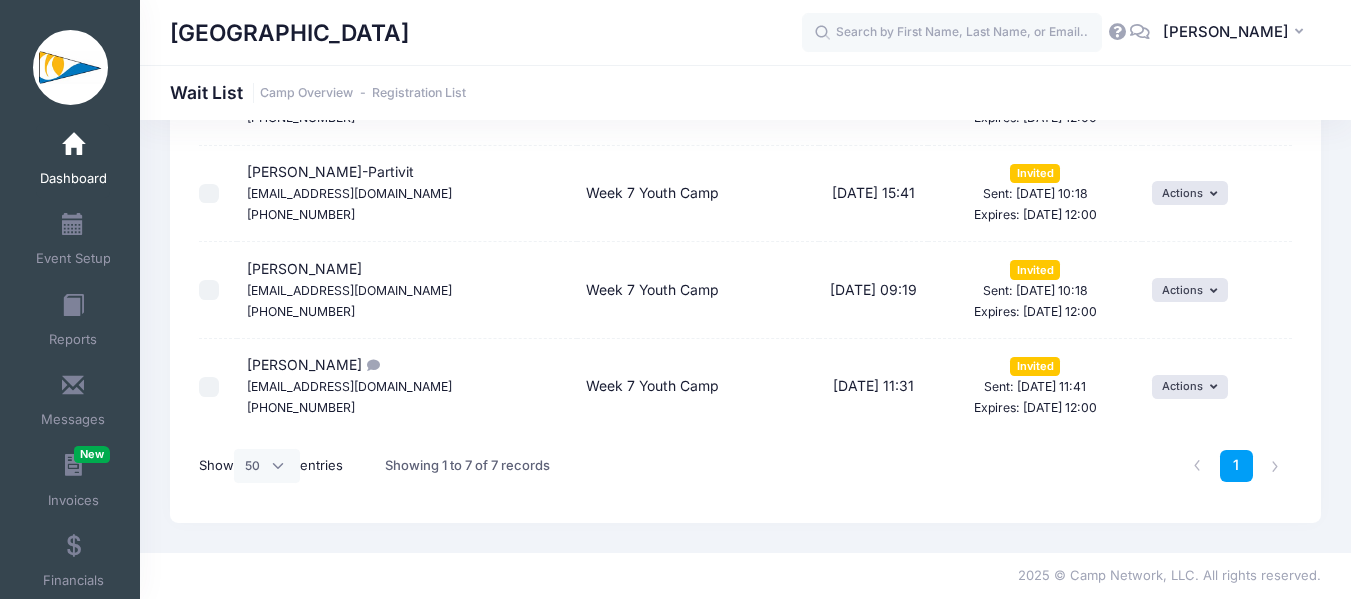 scroll, scrollTop: 30, scrollLeft: 0, axis: vertical 